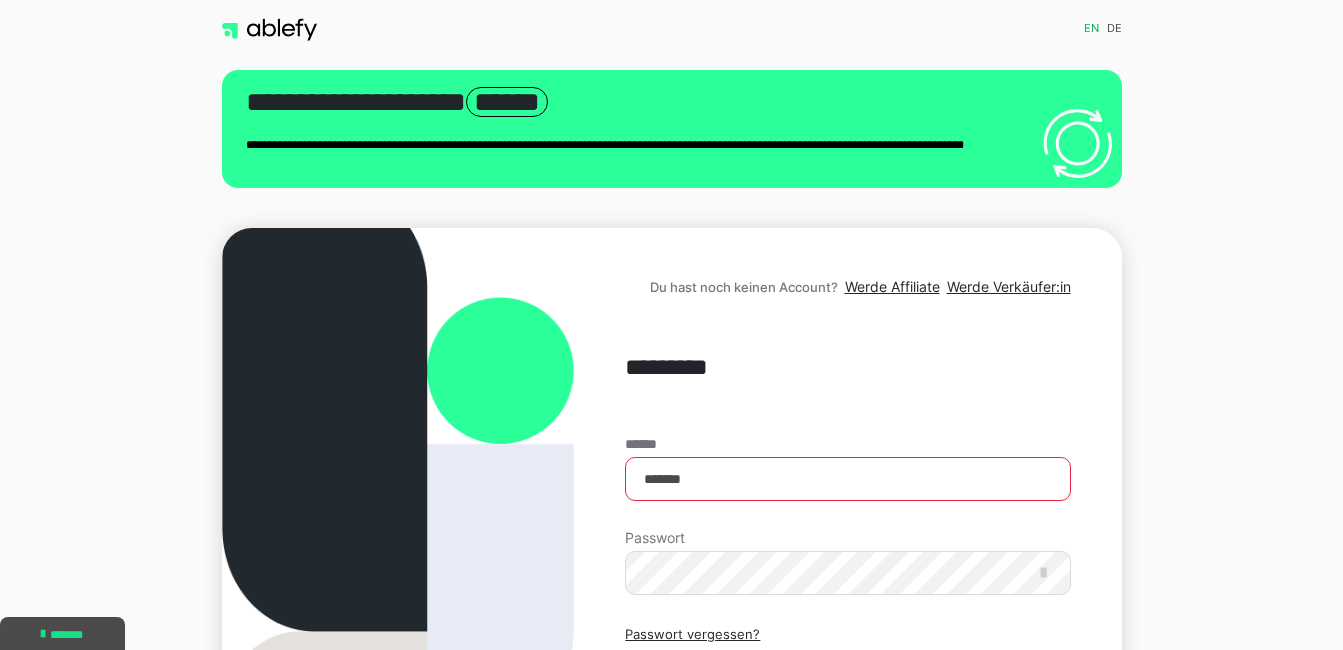 scroll, scrollTop: 0, scrollLeft: 0, axis: both 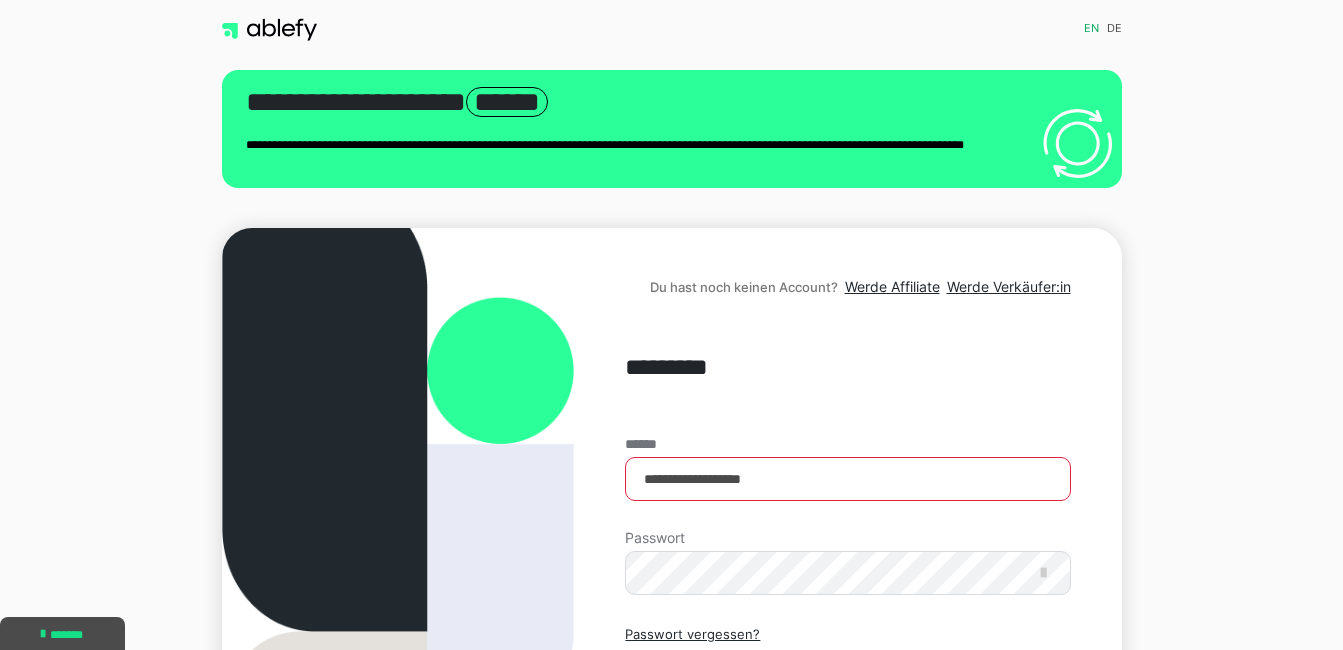type on "**********" 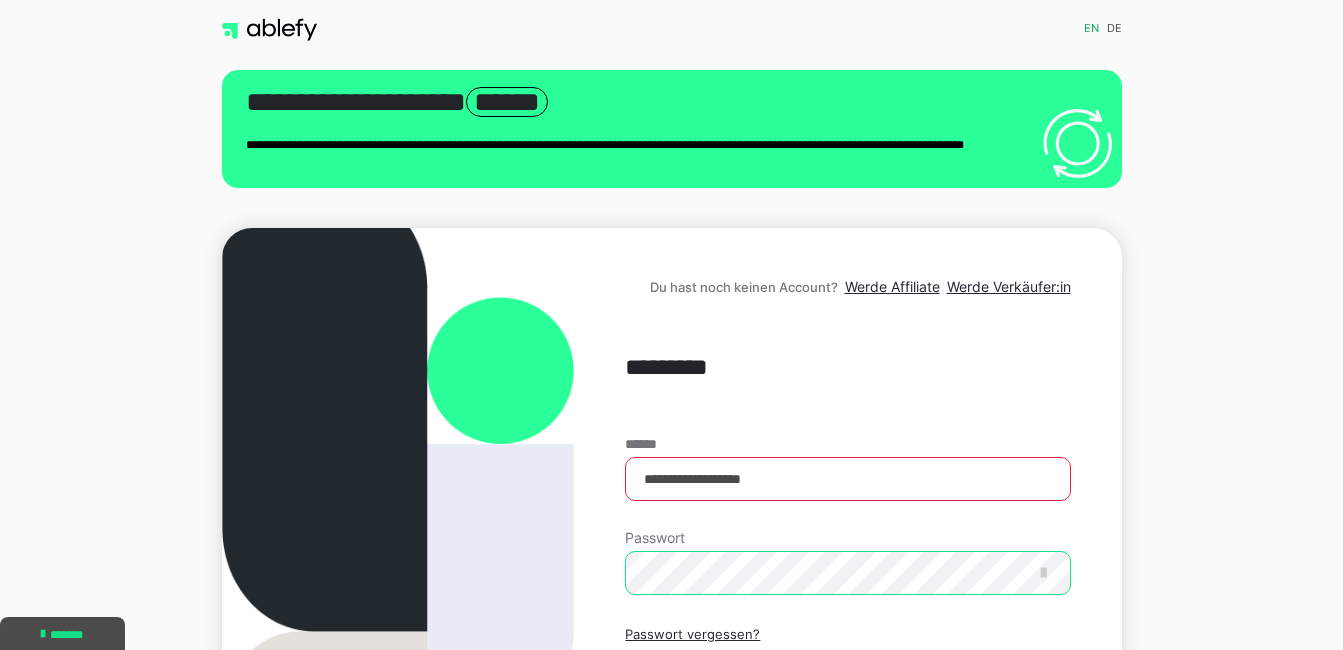 click on "Einloggen" at bounding box center (847, 721) 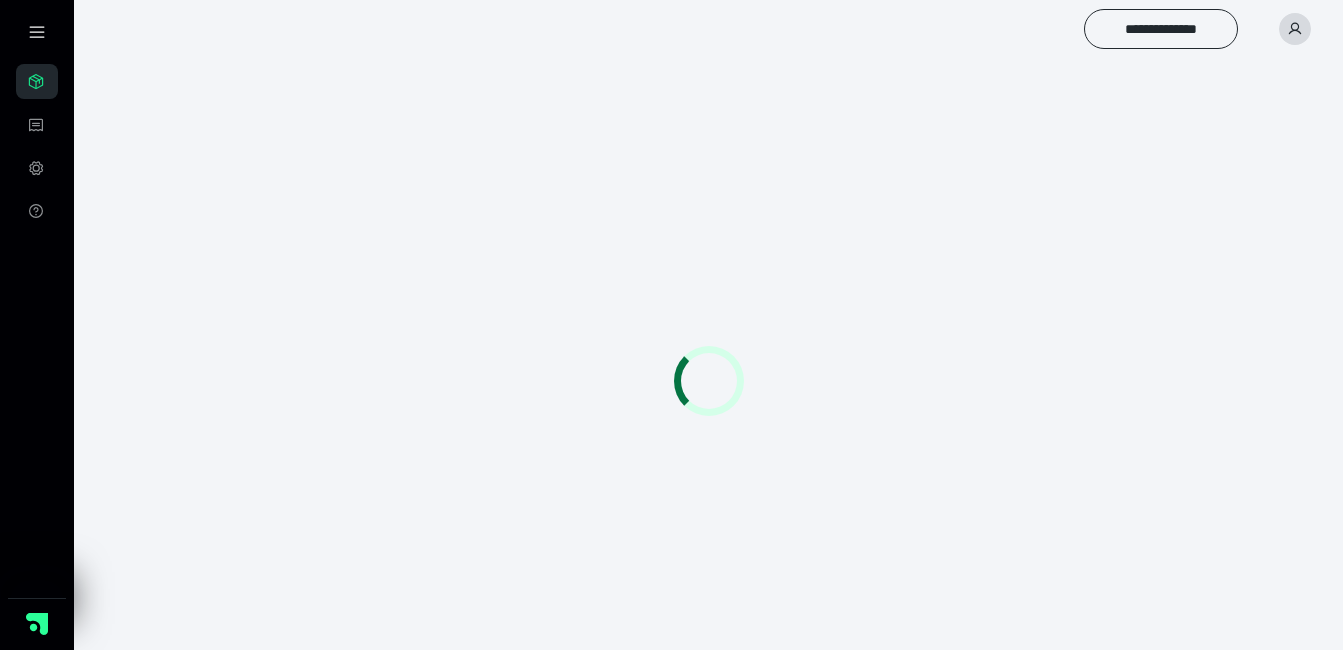 scroll, scrollTop: 0, scrollLeft: 0, axis: both 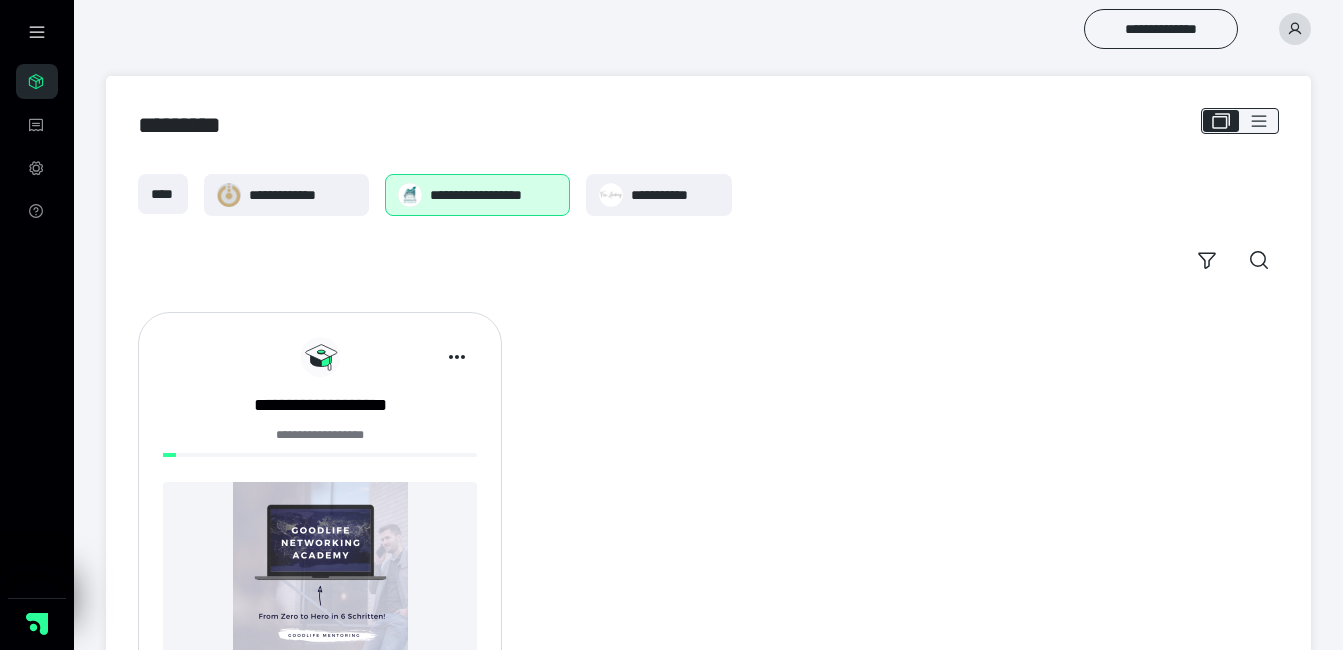 click 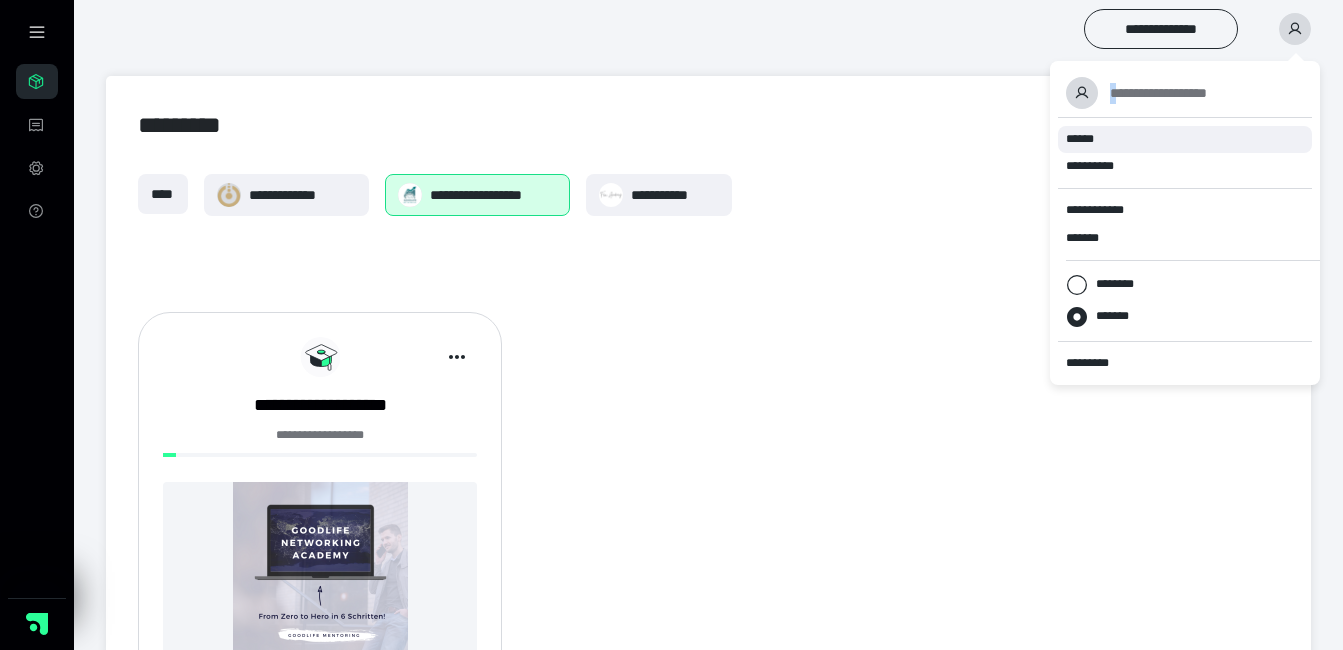 click on "******" at bounding box center (1080, 139) 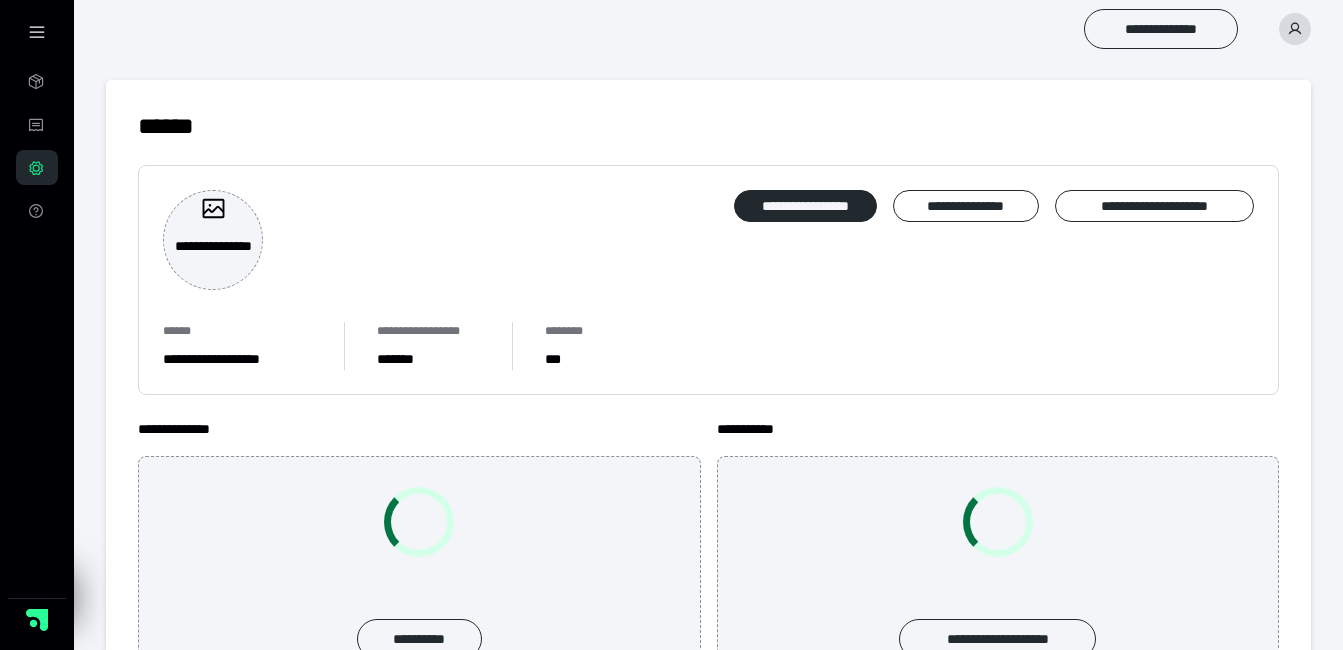 scroll, scrollTop: 0, scrollLeft: 0, axis: both 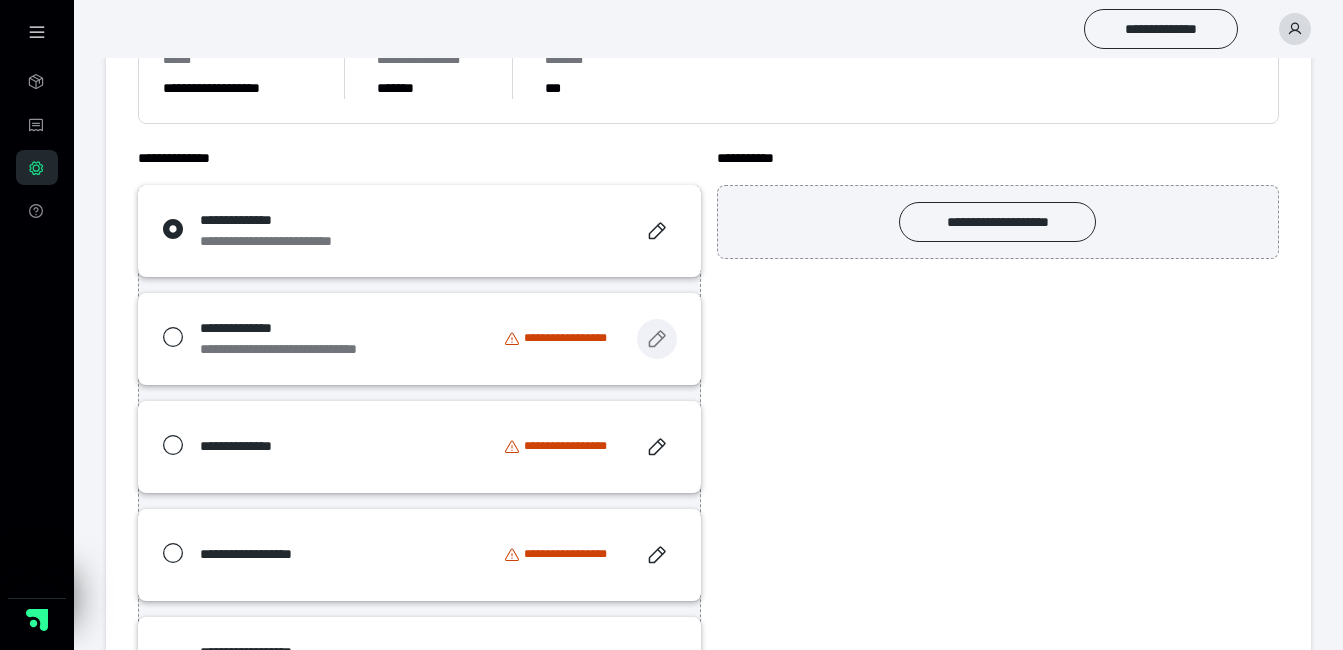 click 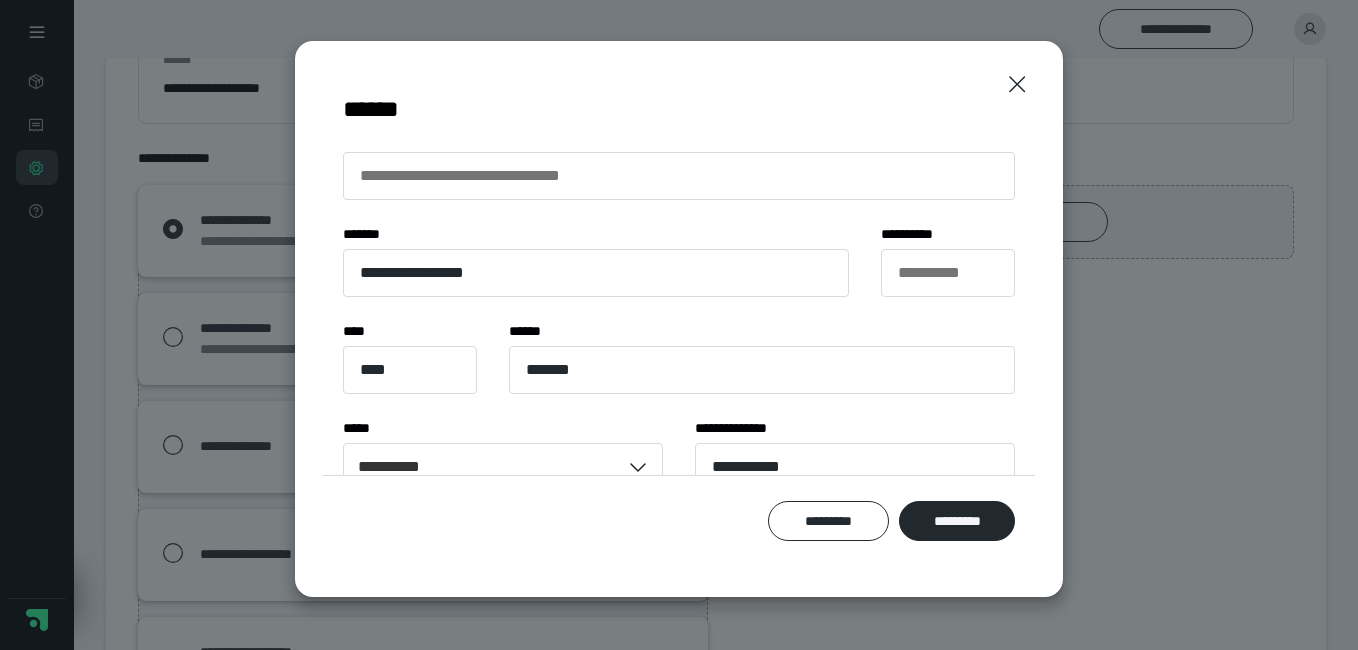 scroll, scrollTop: 222, scrollLeft: 0, axis: vertical 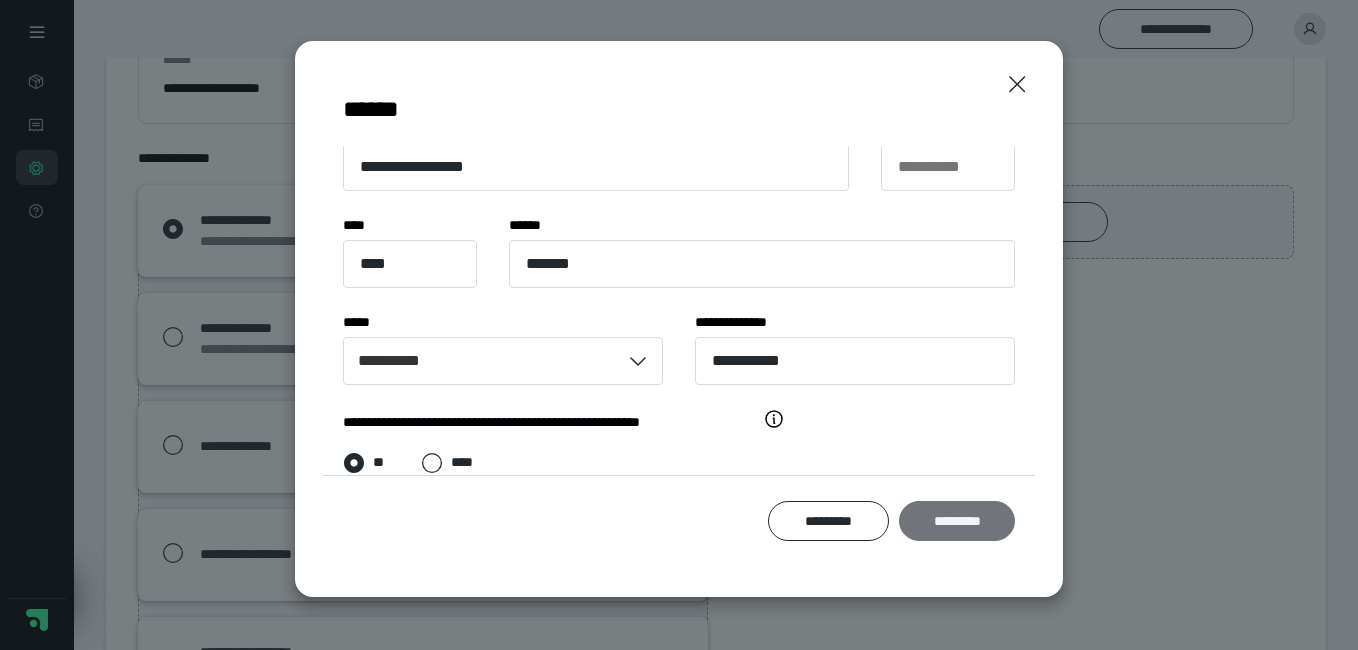 click on "*********" at bounding box center (957, 521) 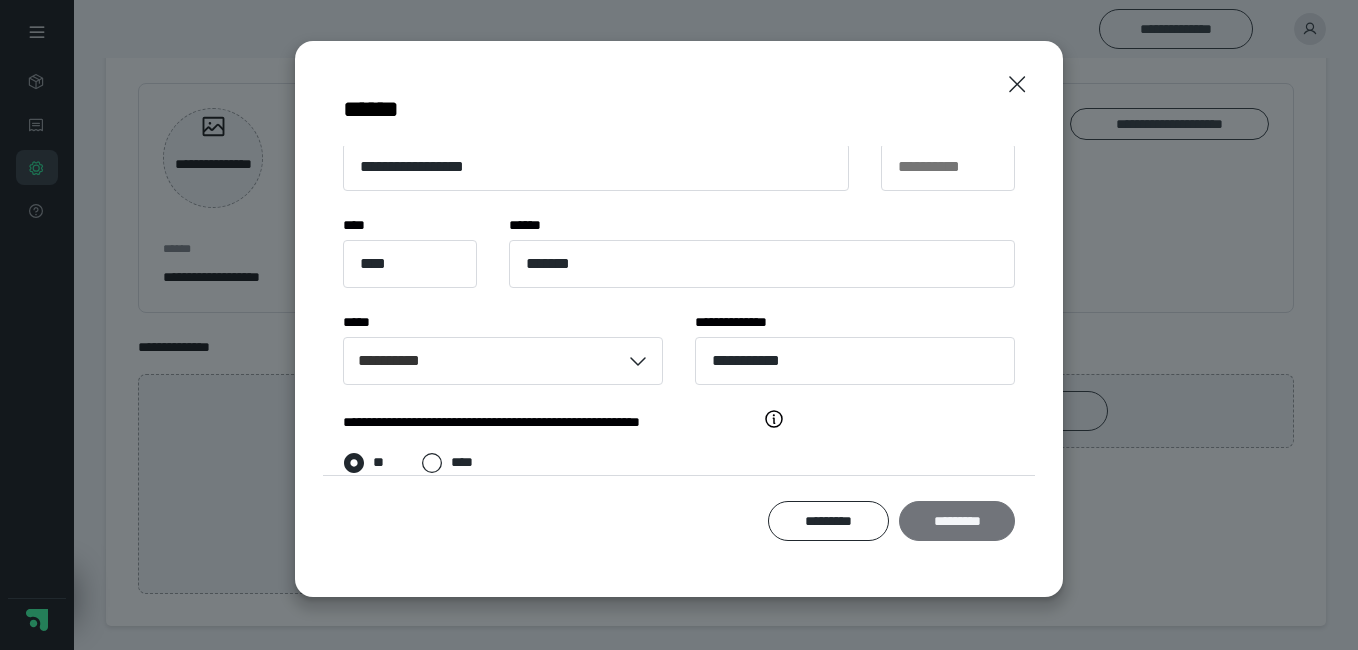 scroll, scrollTop: 82, scrollLeft: 0, axis: vertical 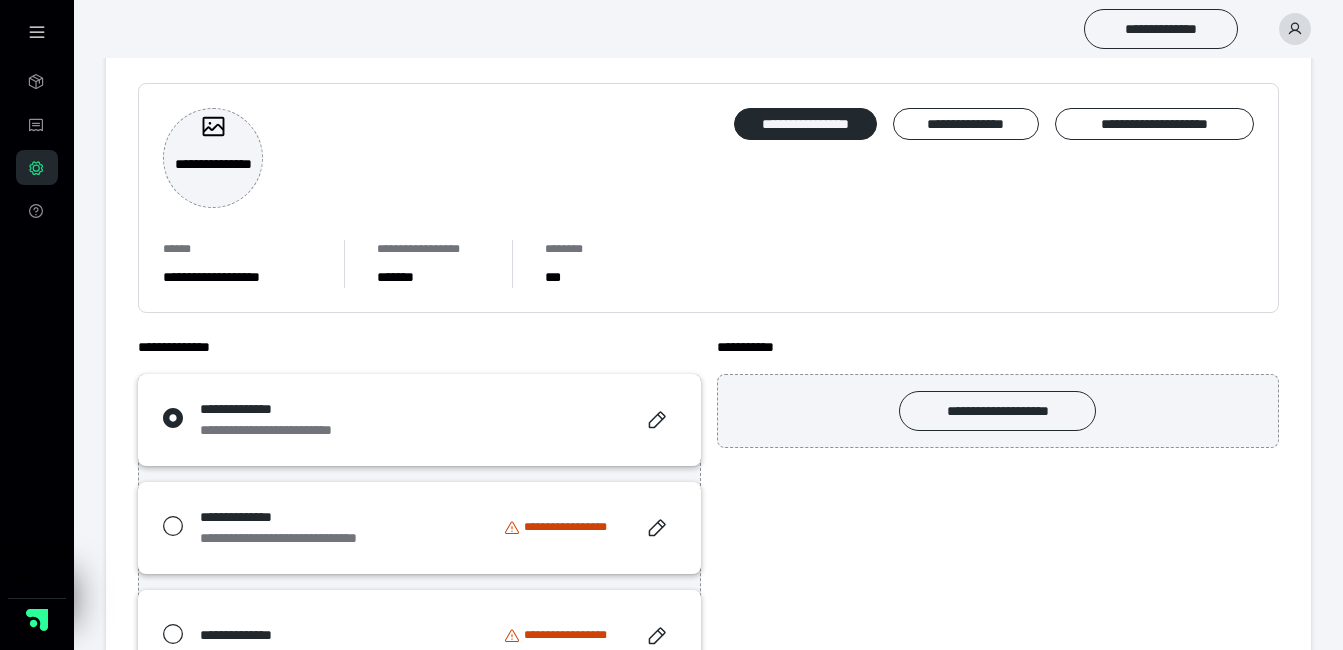 click on "**********" at bounding box center [572, 527] 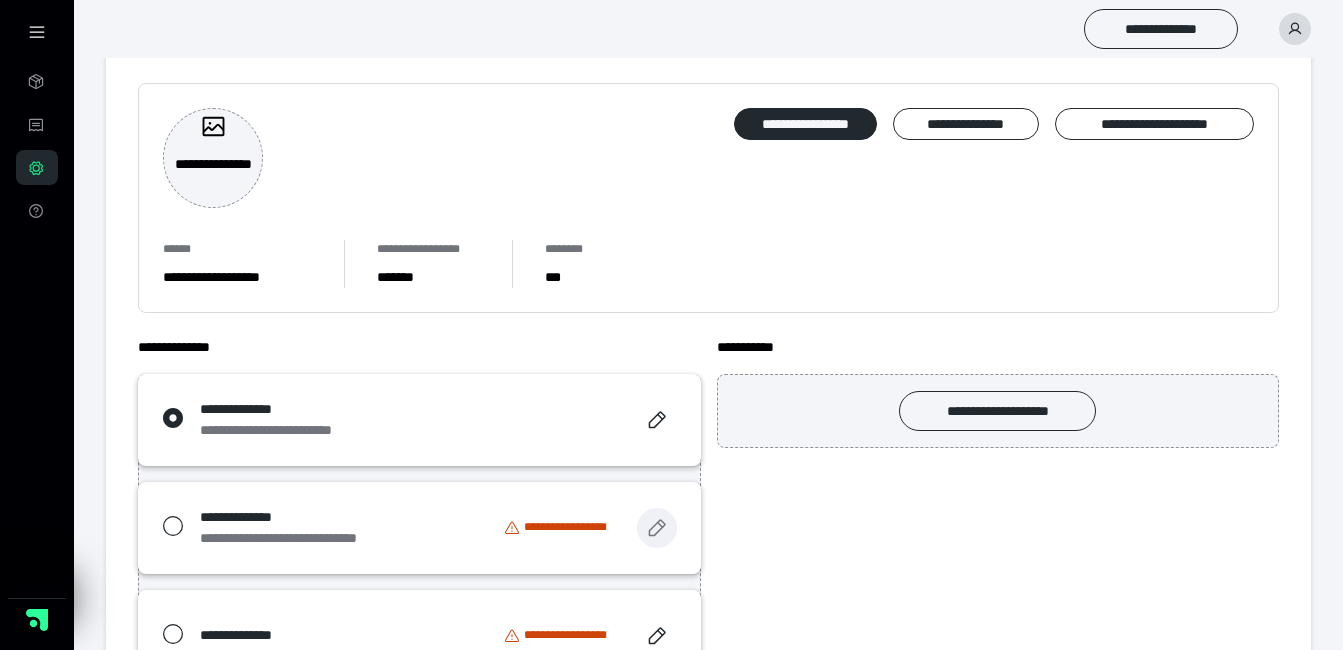 click 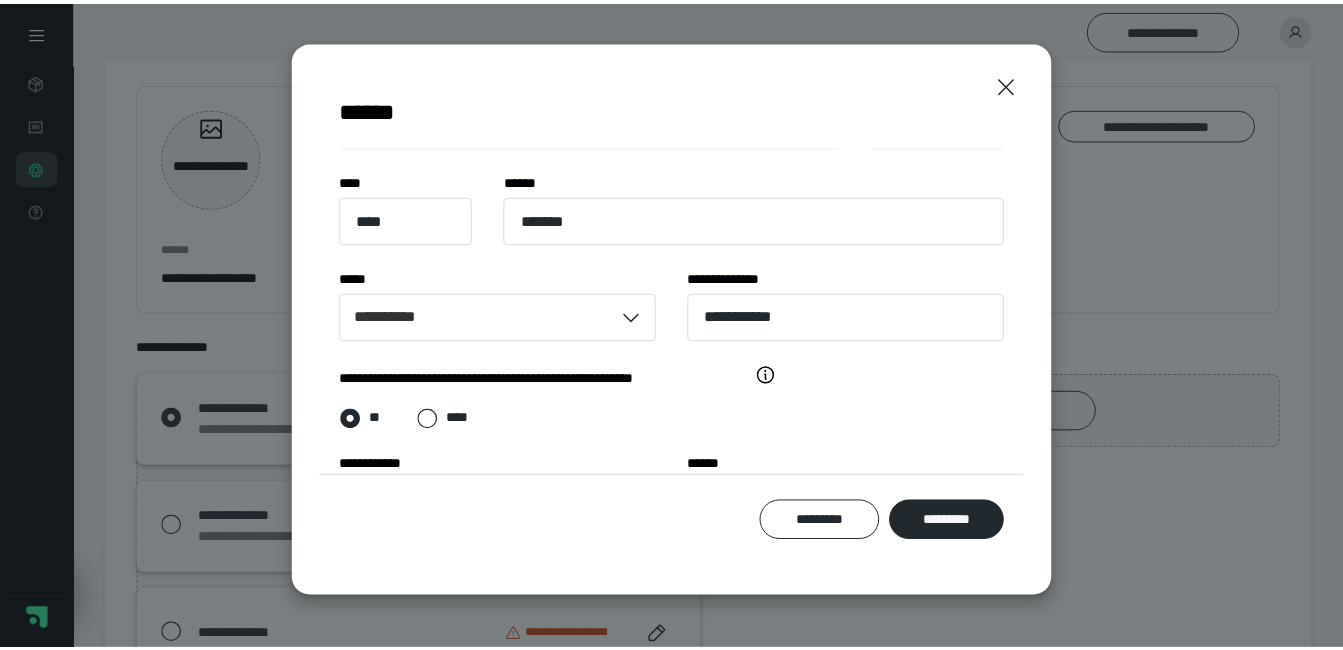 scroll, scrollTop: 316, scrollLeft: 0, axis: vertical 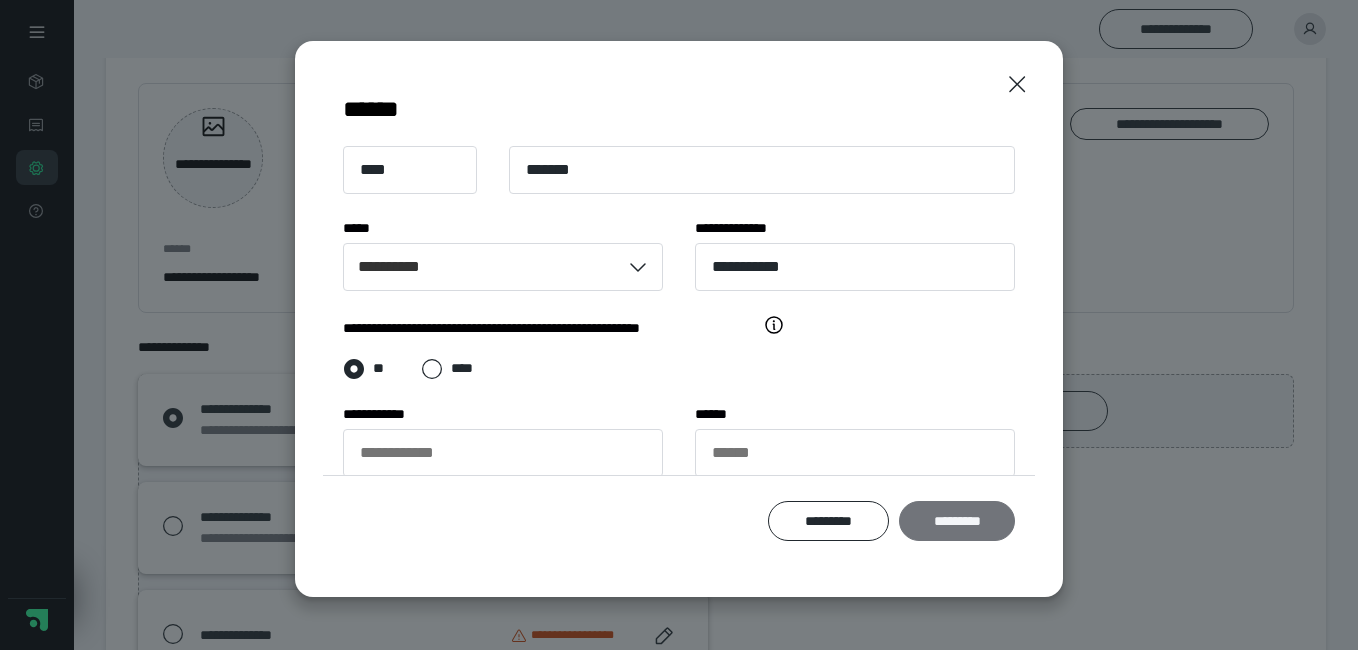 click on "*********" at bounding box center (957, 521) 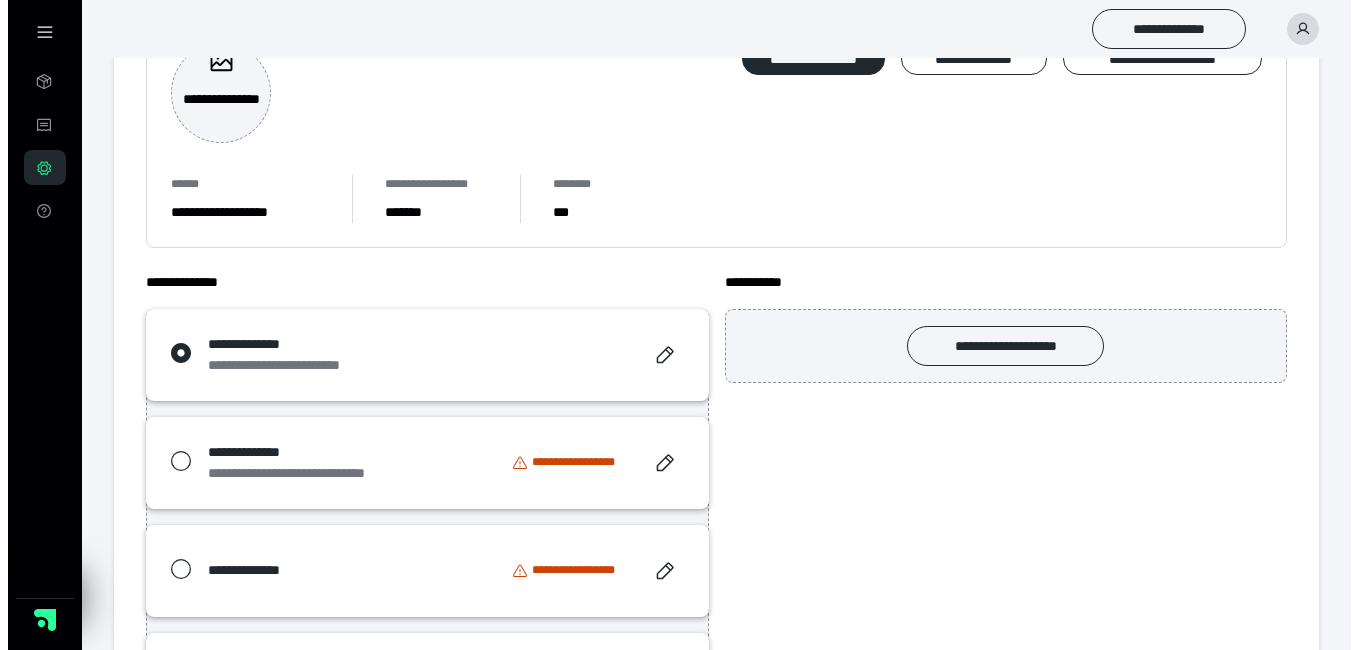 scroll, scrollTop: 0, scrollLeft: 0, axis: both 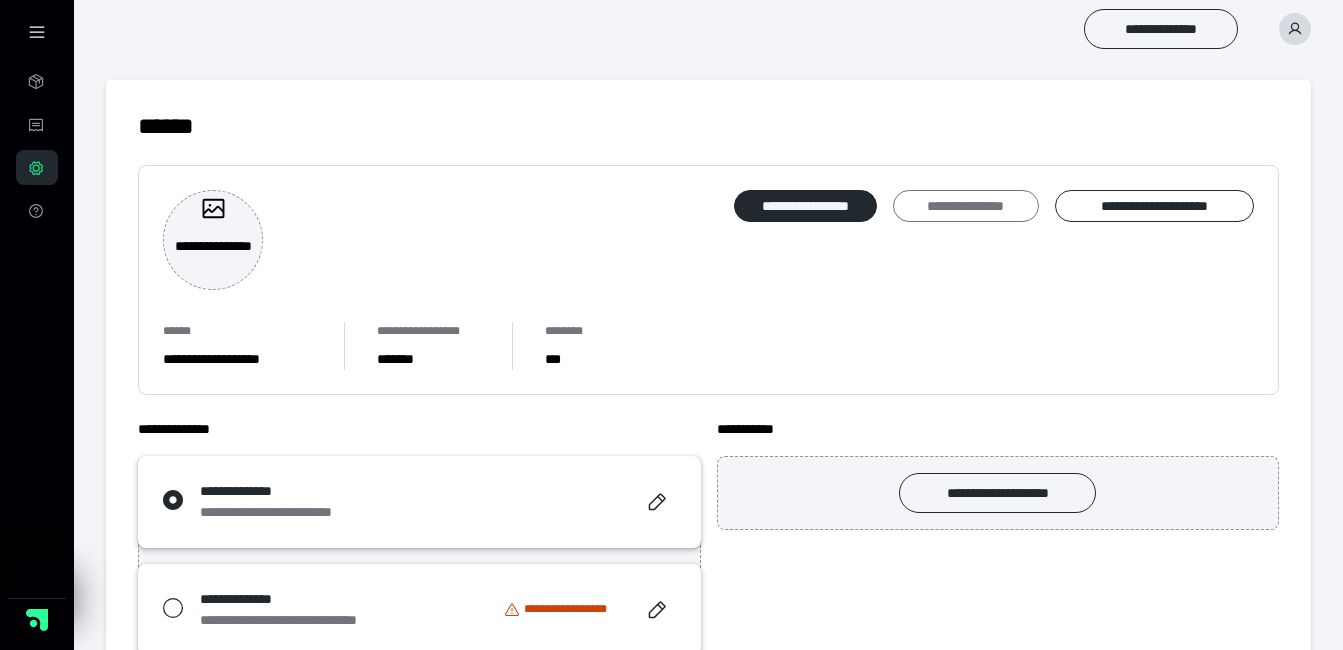 click on "**********" at bounding box center [965, 206] 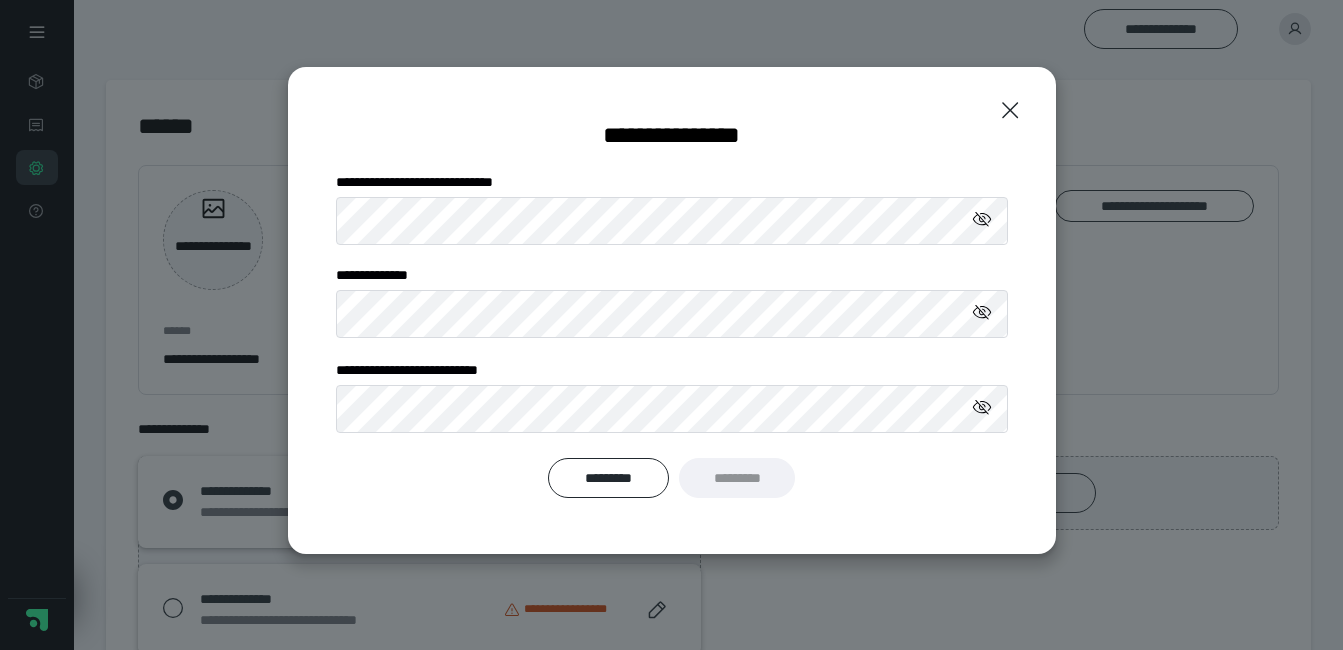 type 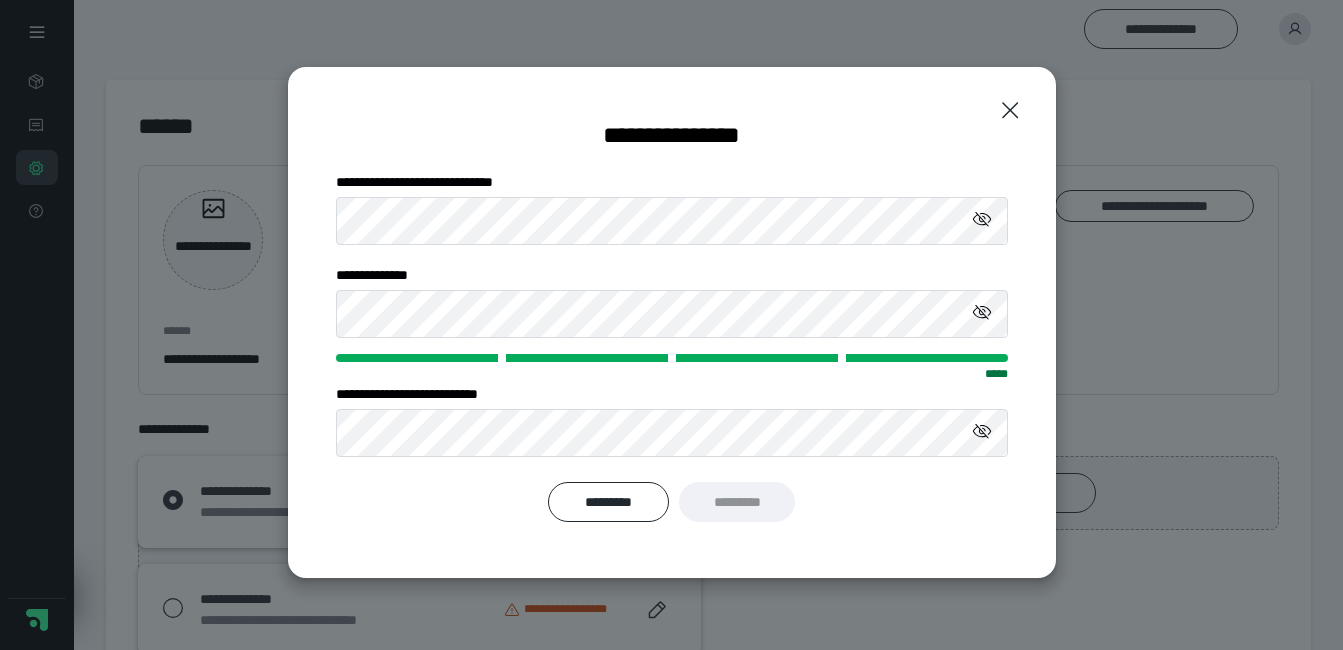 click 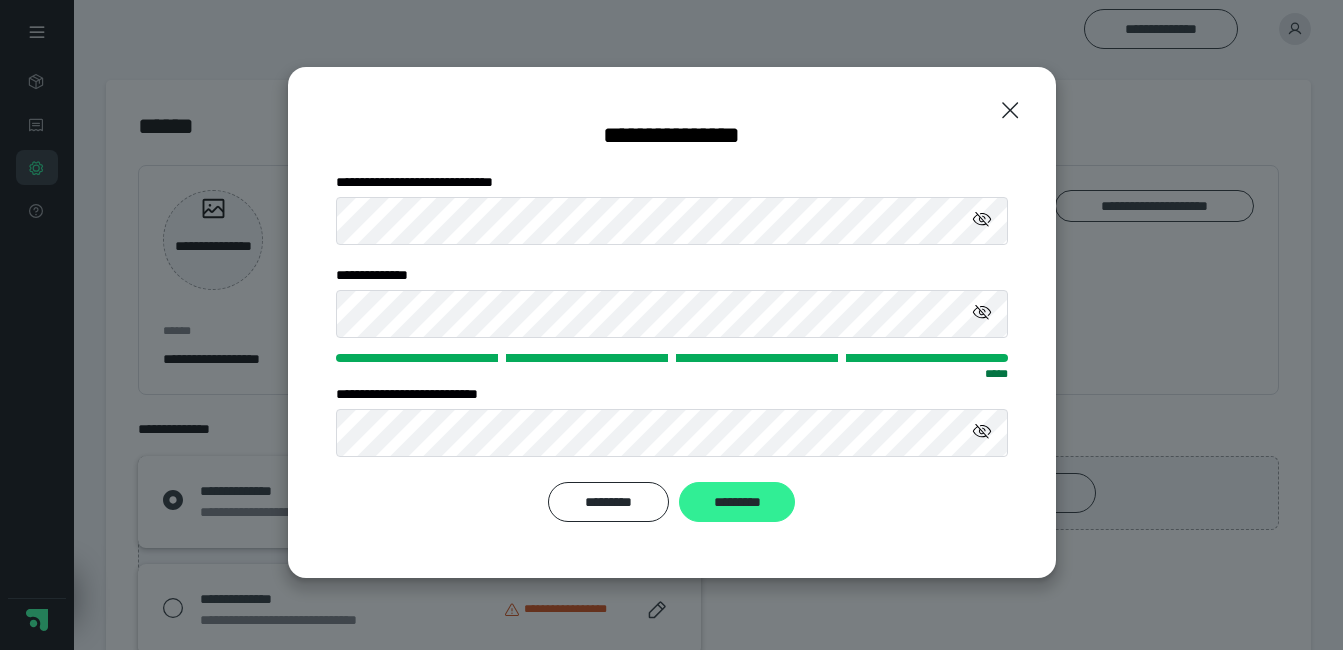 click on "*********" at bounding box center (737, 502) 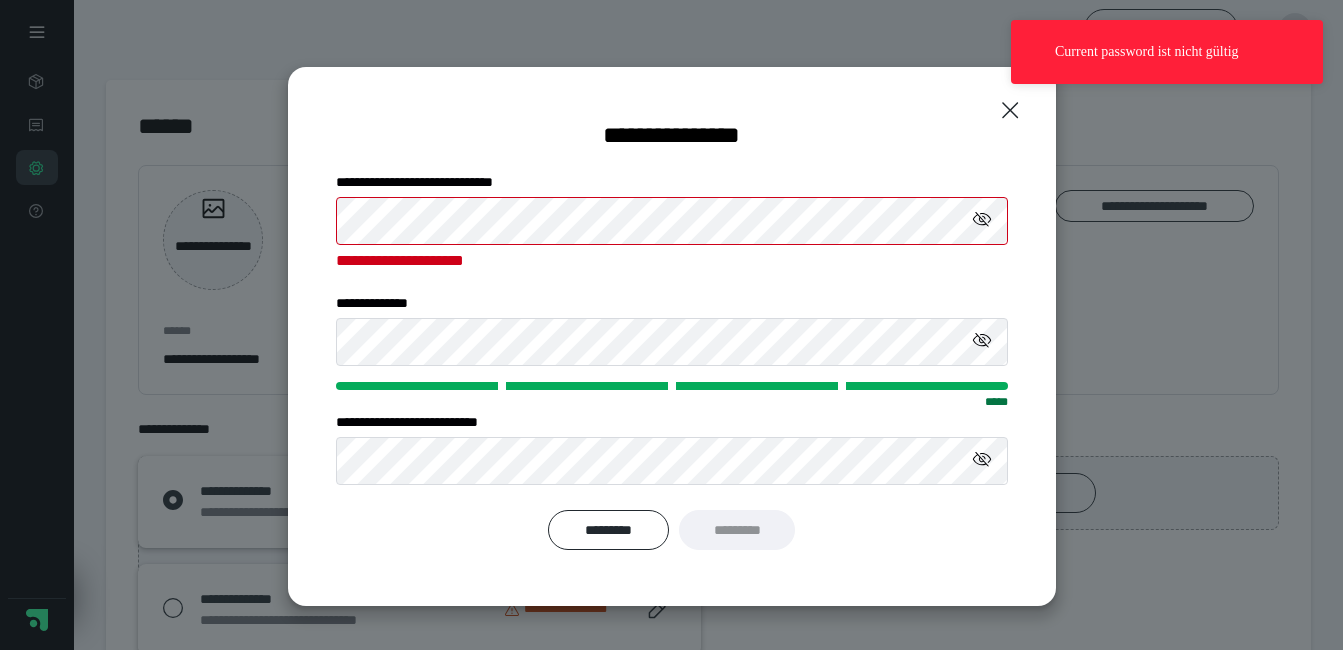 click on "Current password ist nicht gültig" at bounding box center (1167, 52) 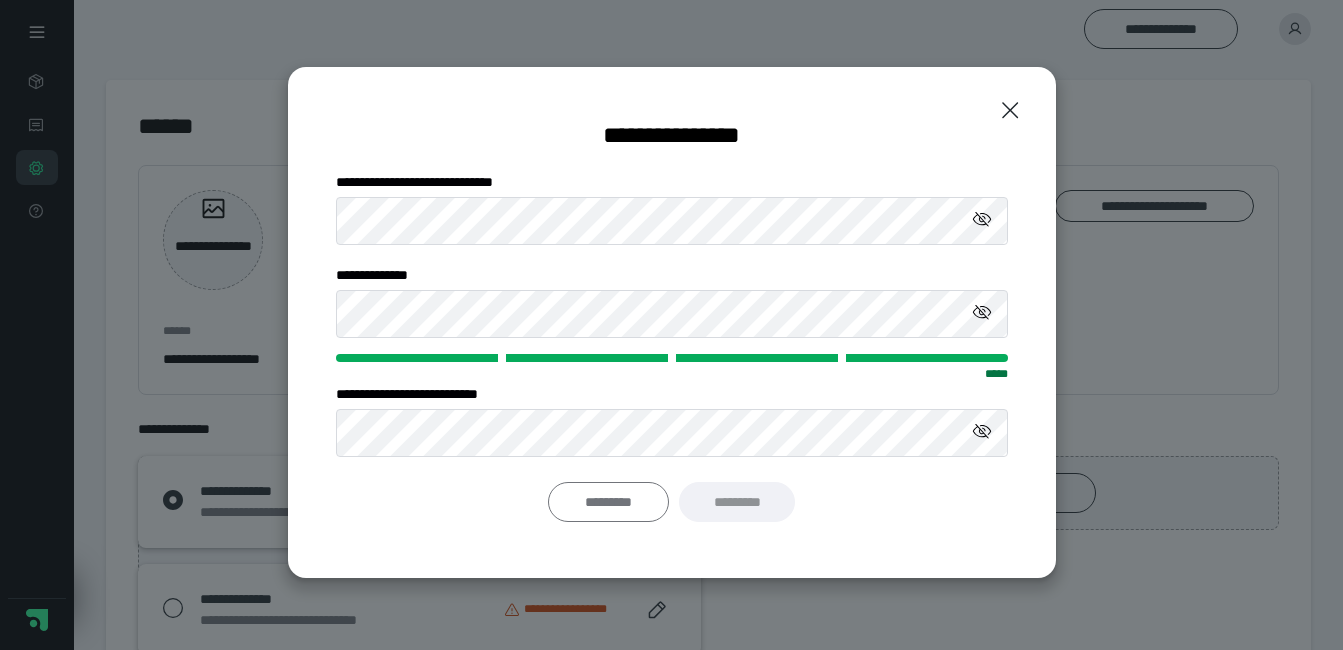 click on "*********" at bounding box center (609, 502) 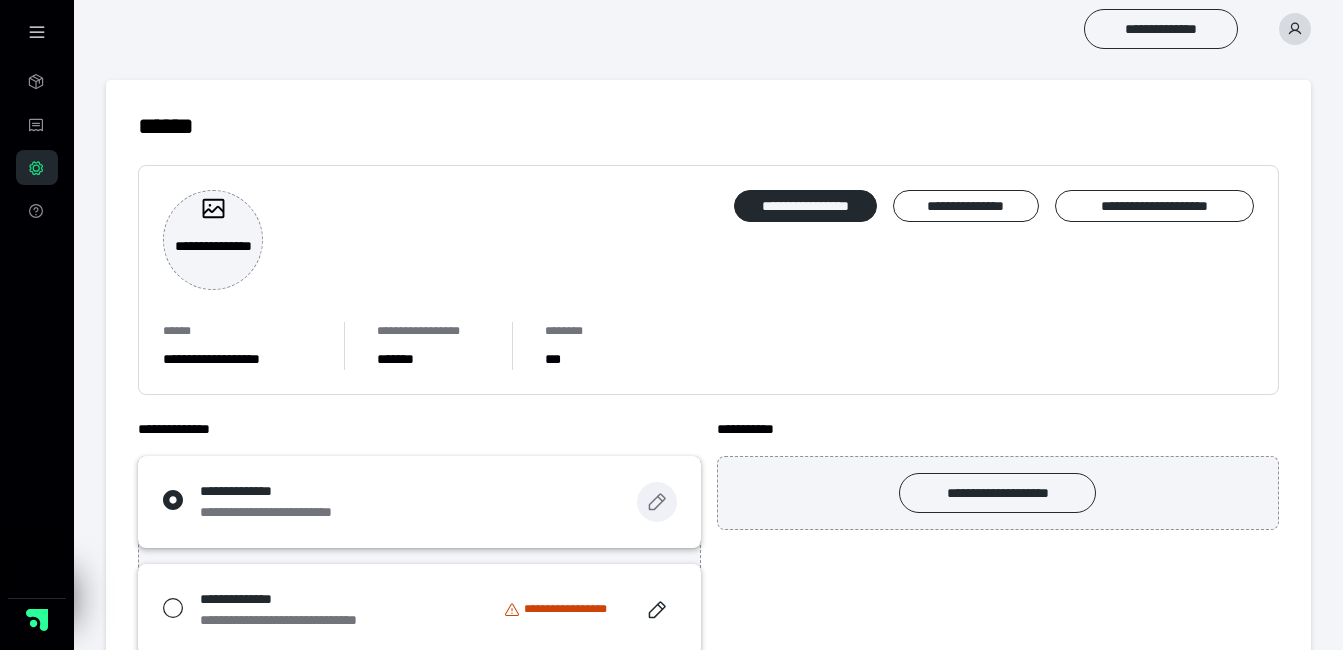 click 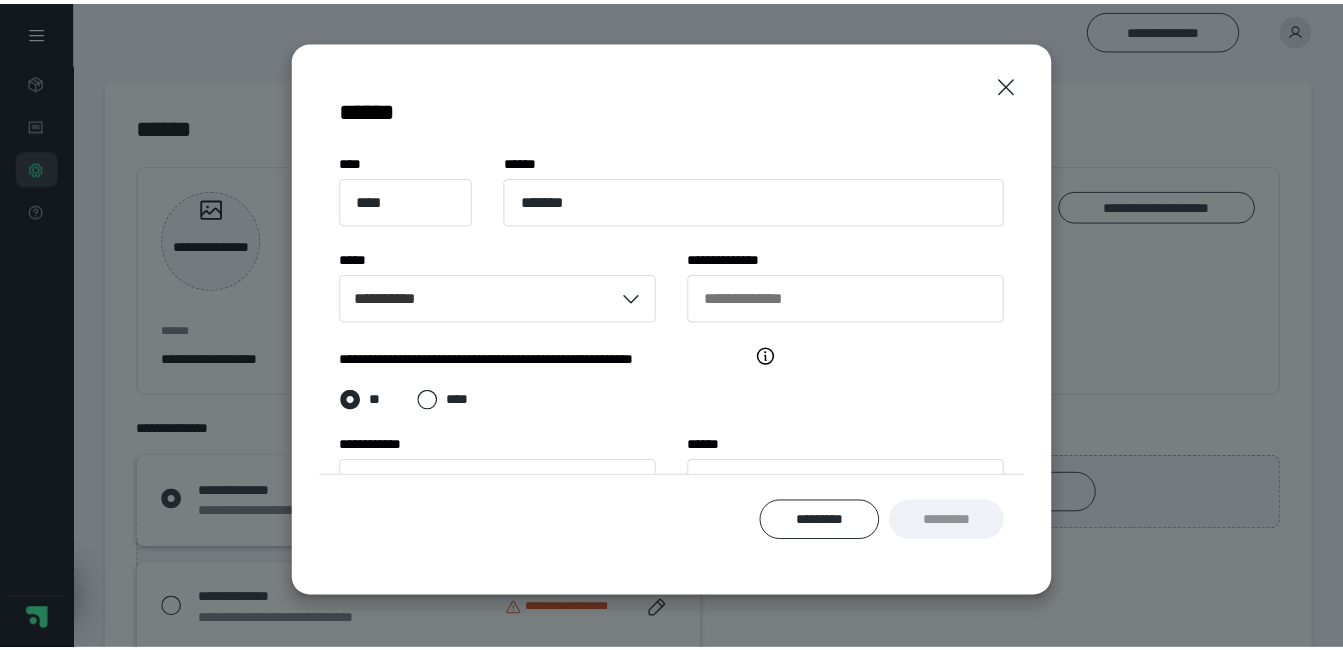 scroll, scrollTop: 316, scrollLeft: 0, axis: vertical 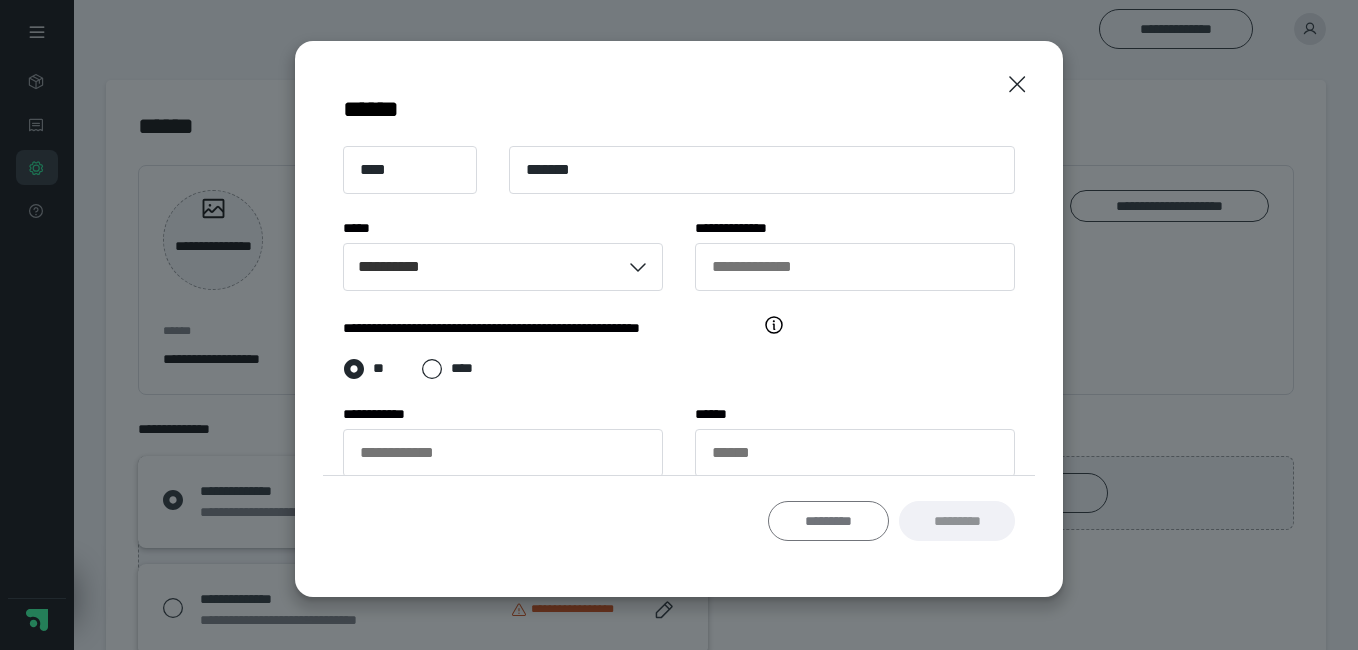 click on "*********" at bounding box center (829, 521) 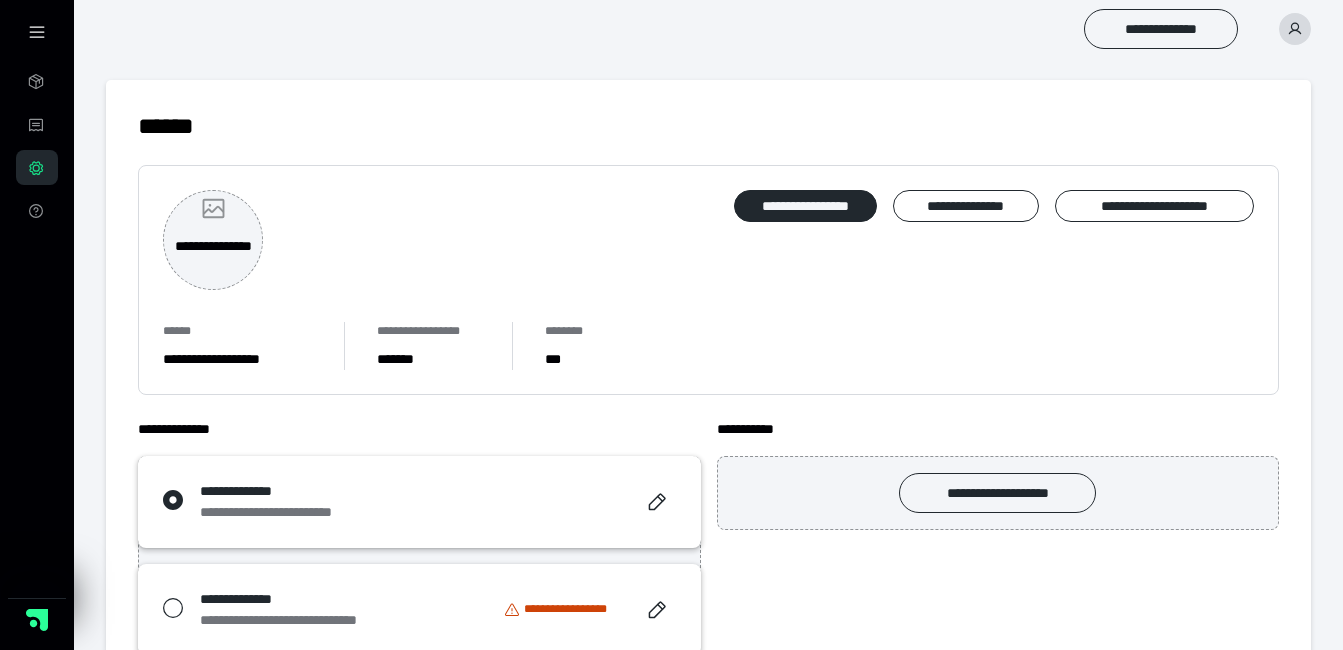 click on "**********" at bounding box center (213, 257) 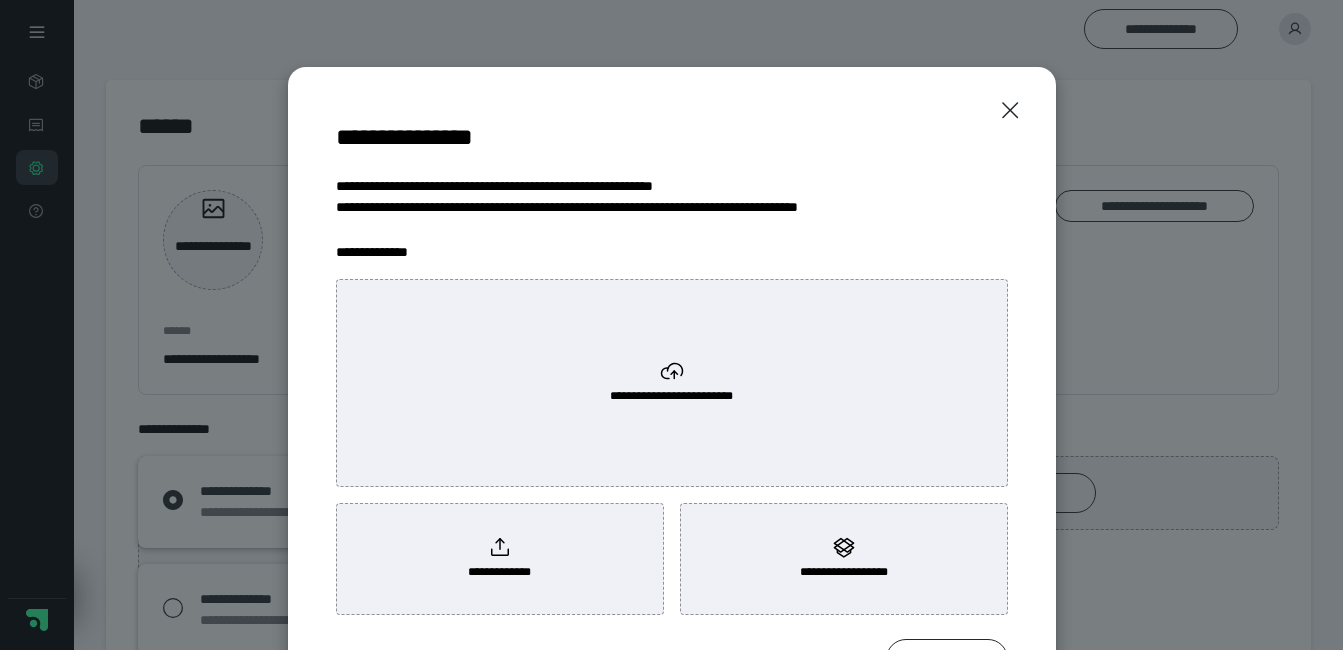 click at bounding box center [1010, 110] 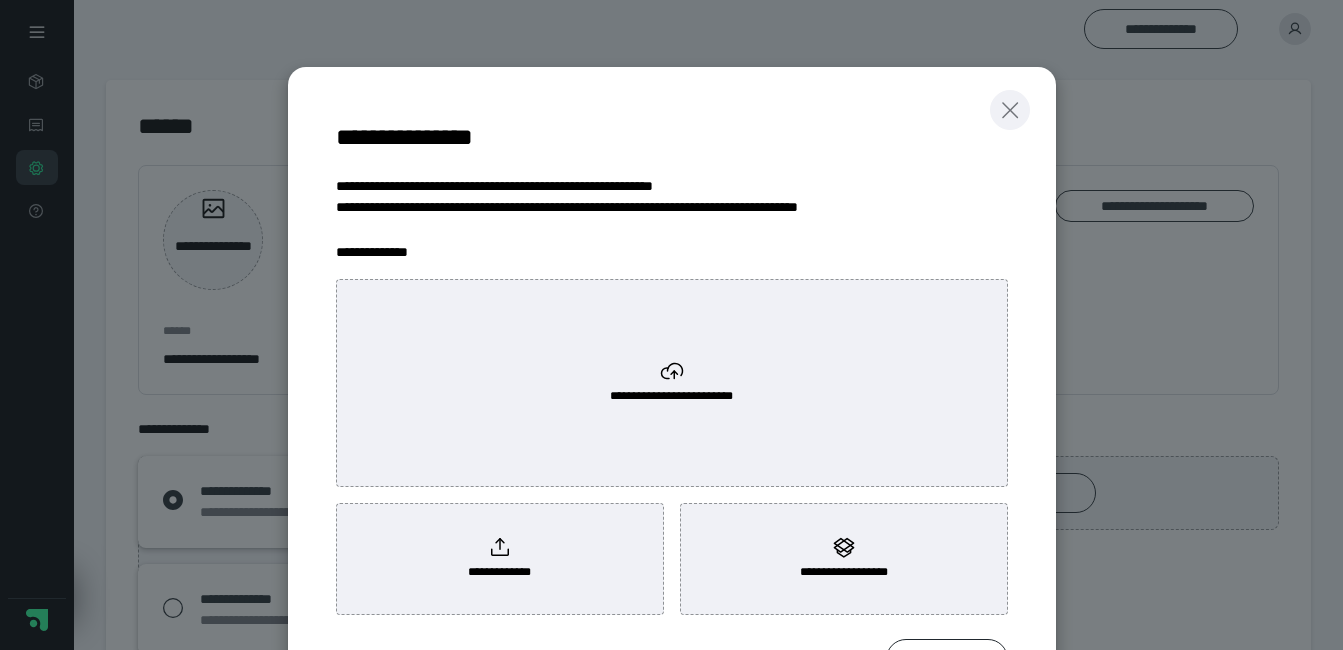 click 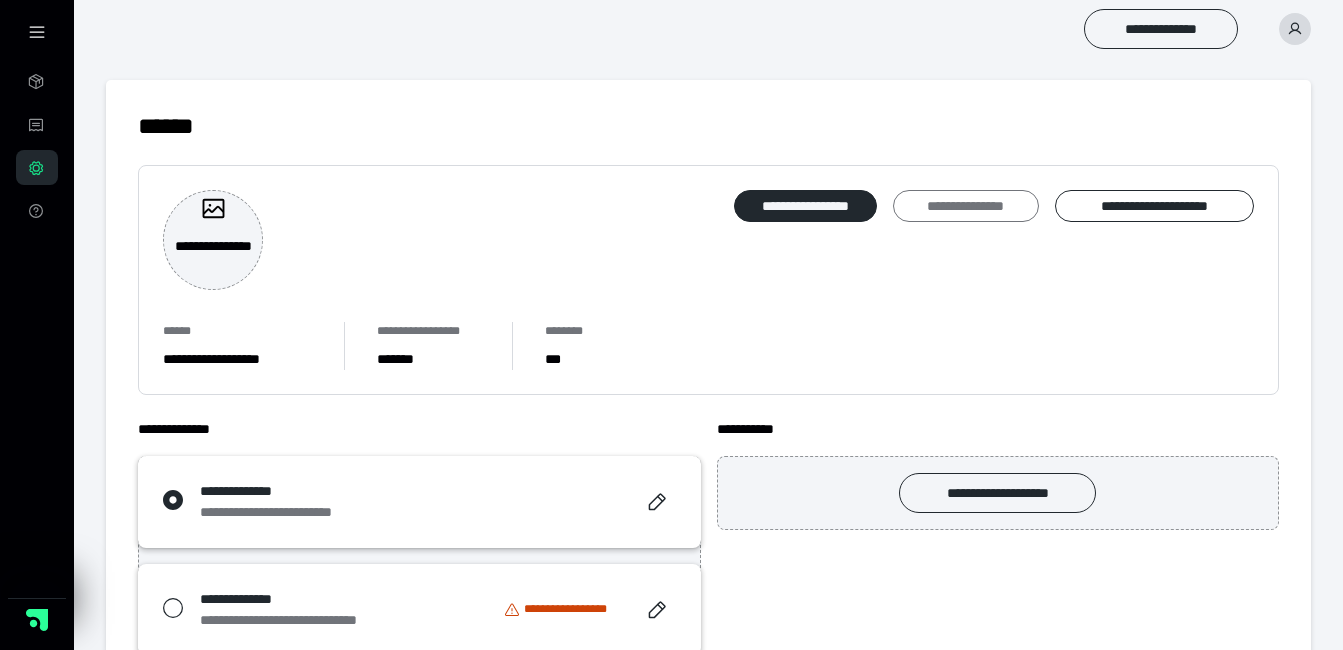 click on "**********" at bounding box center [965, 206] 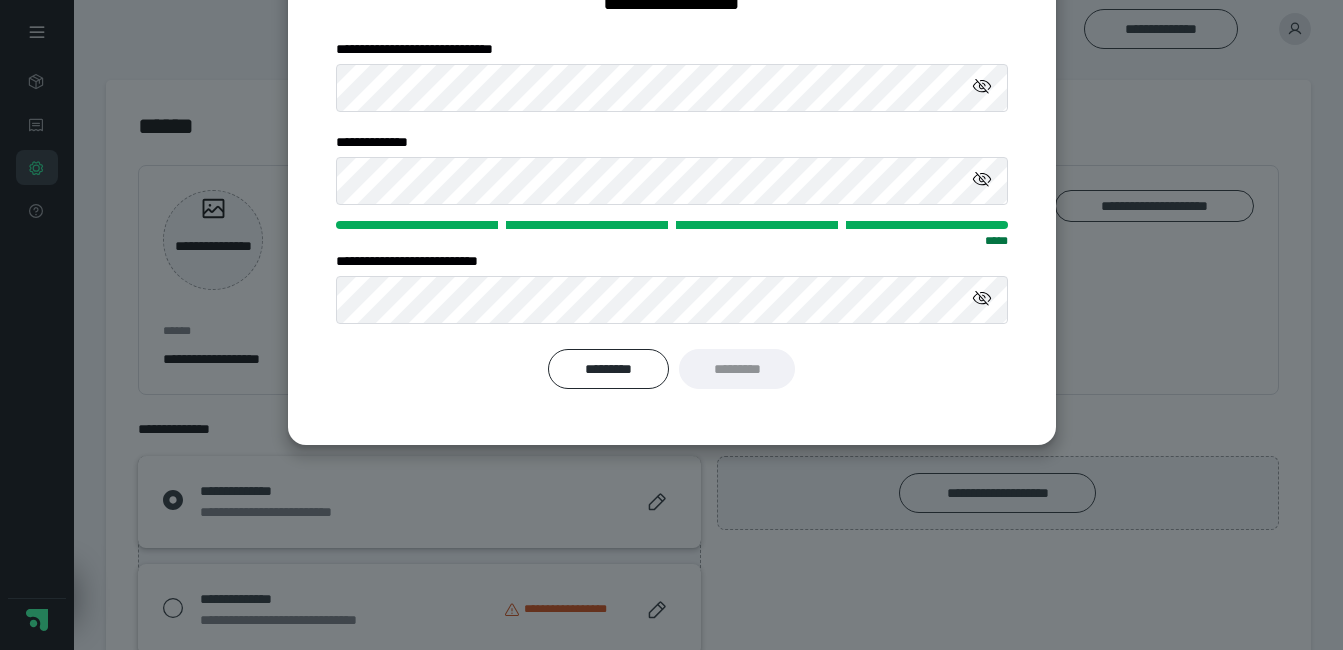 scroll, scrollTop: 0, scrollLeft: 0, axis: both 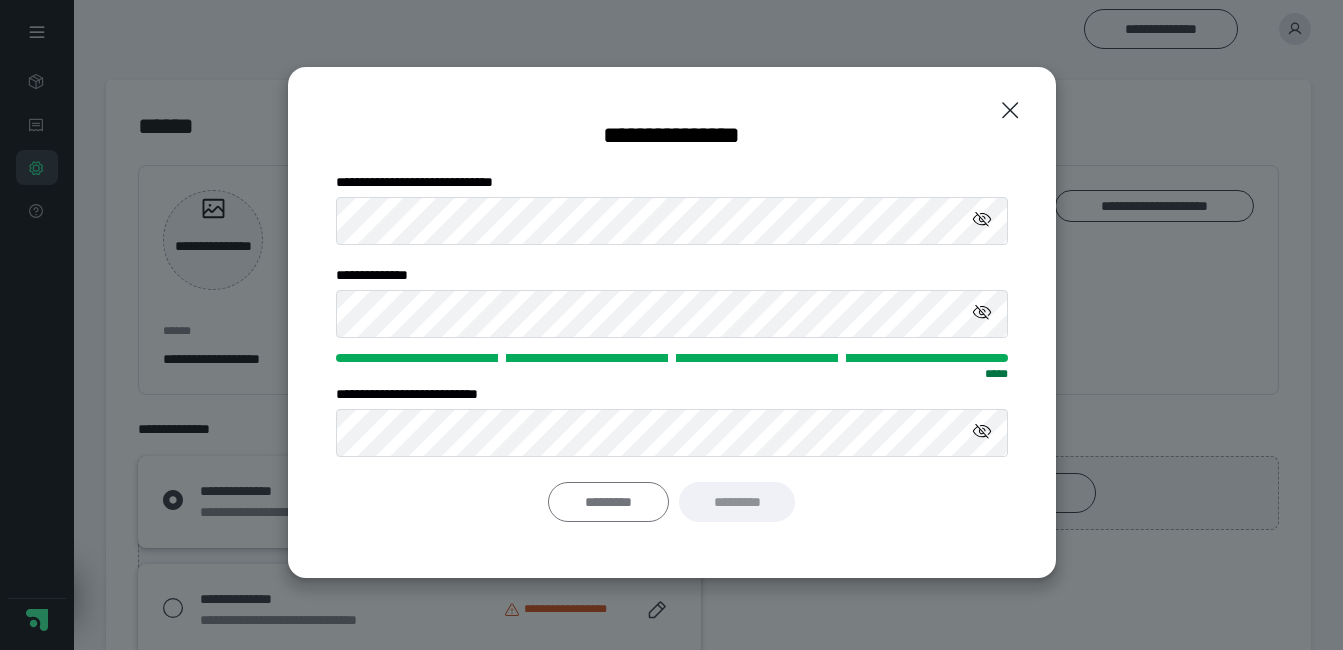 click on "*********" at bounding box center (609, 502) 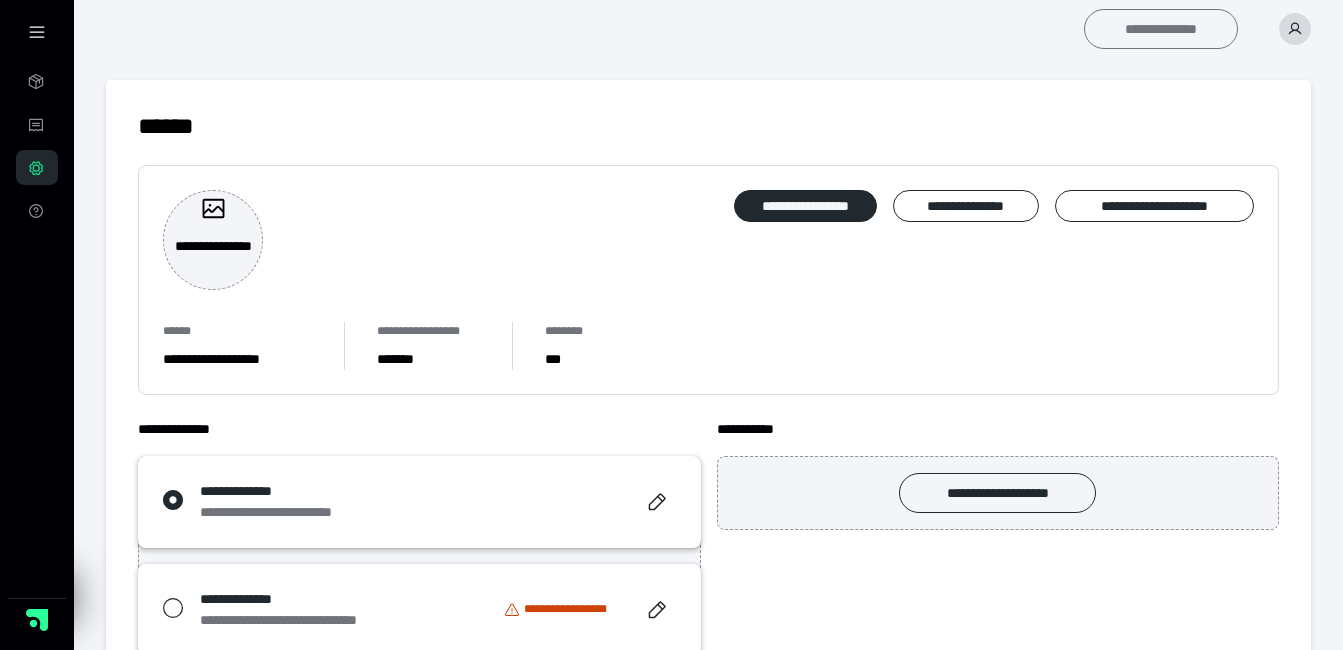 click on "**********" at bounding box center (1161, 29) 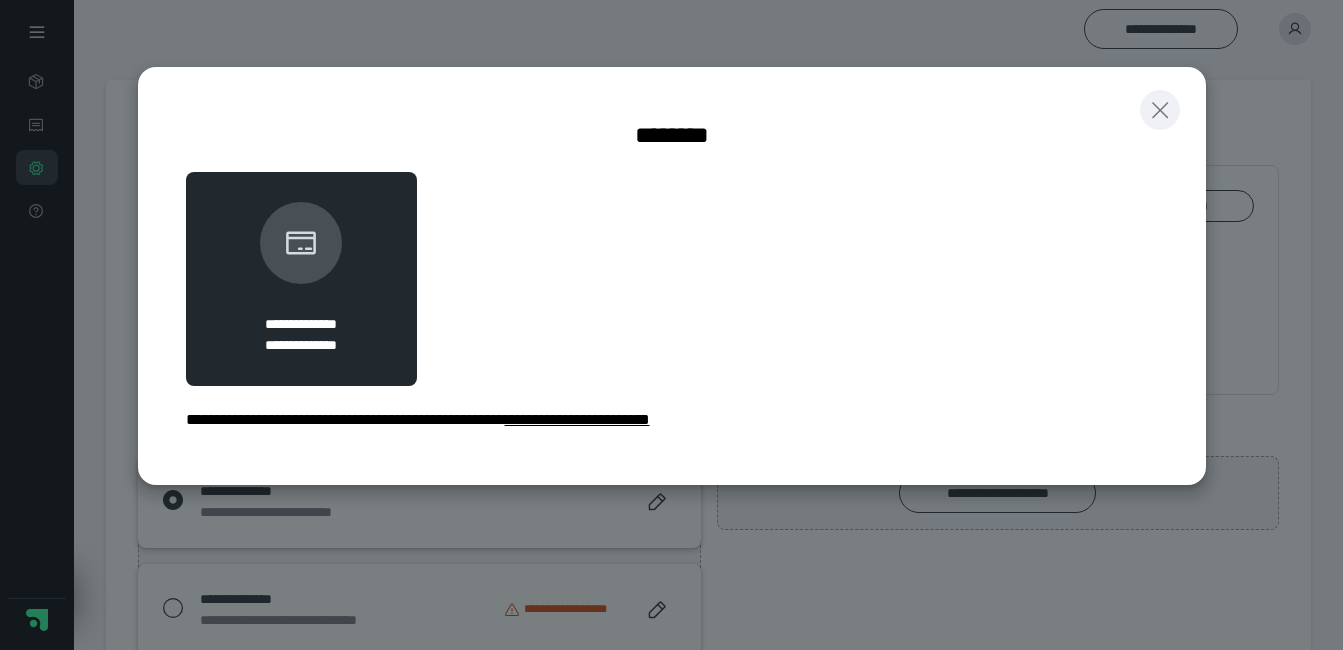 click at bounding box center [1160, 110] 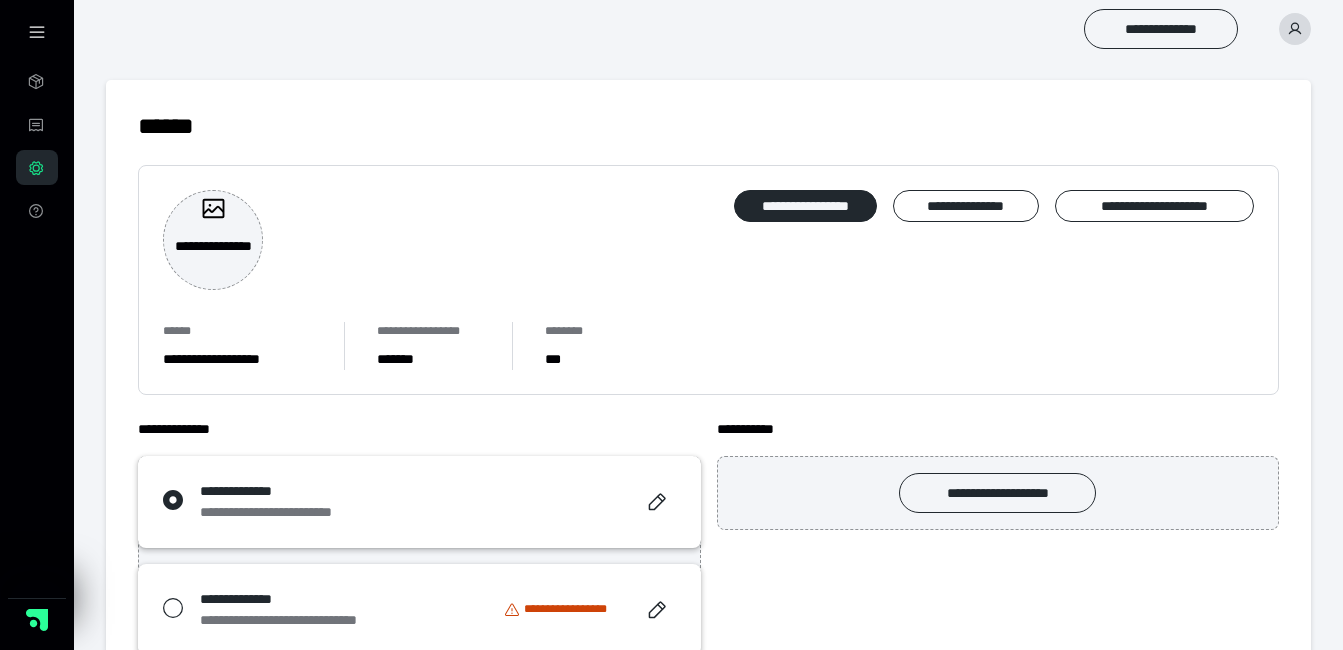 click 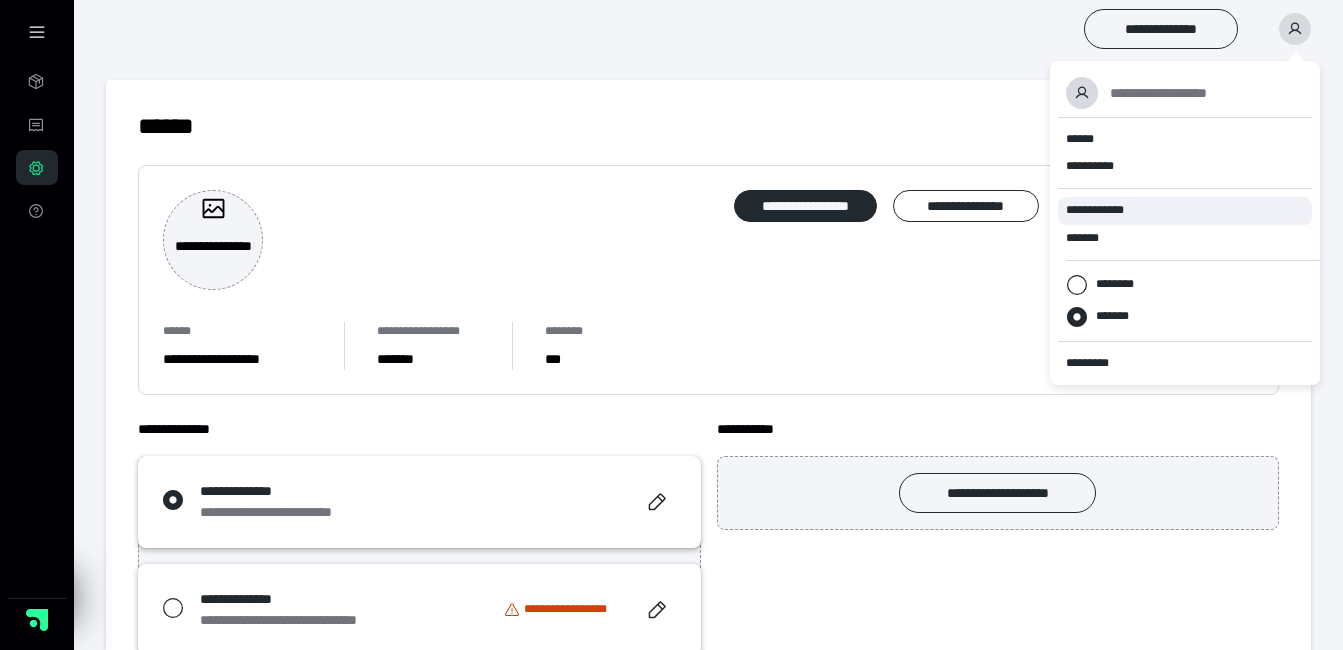 click on "**********" at bounding box center [1100, 210] 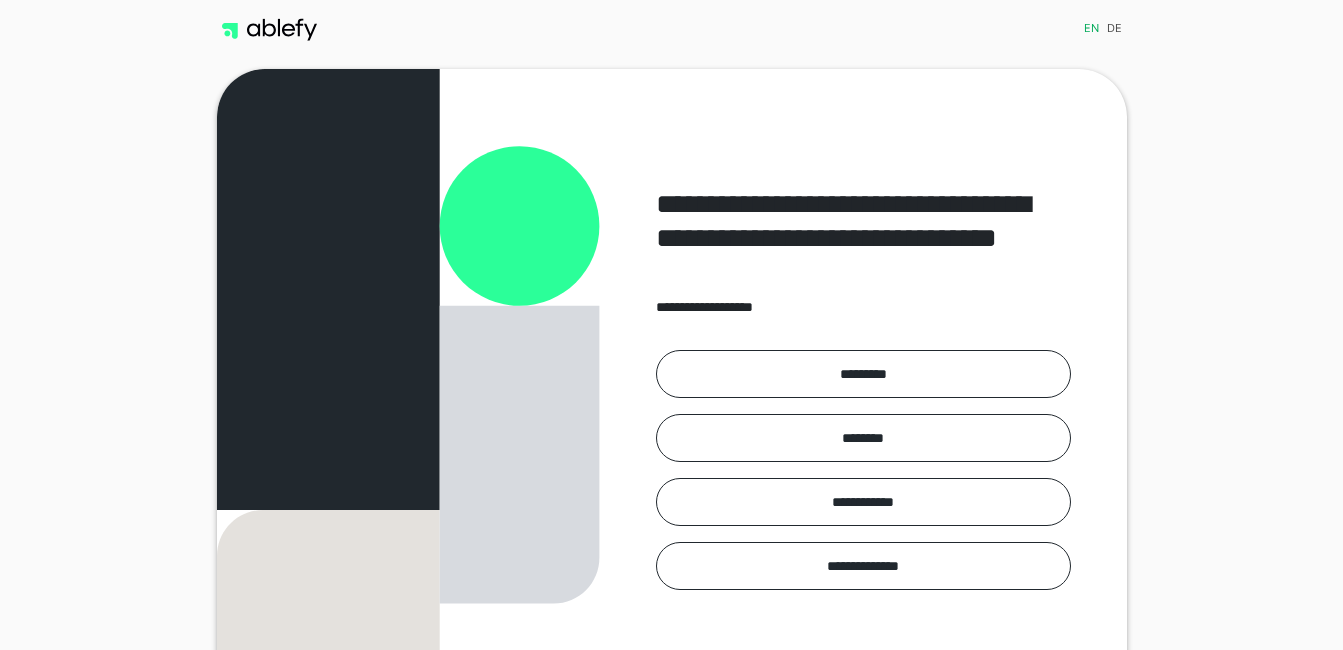 scroll, scrollTop: 0, scrollLeft: 0, axis: both 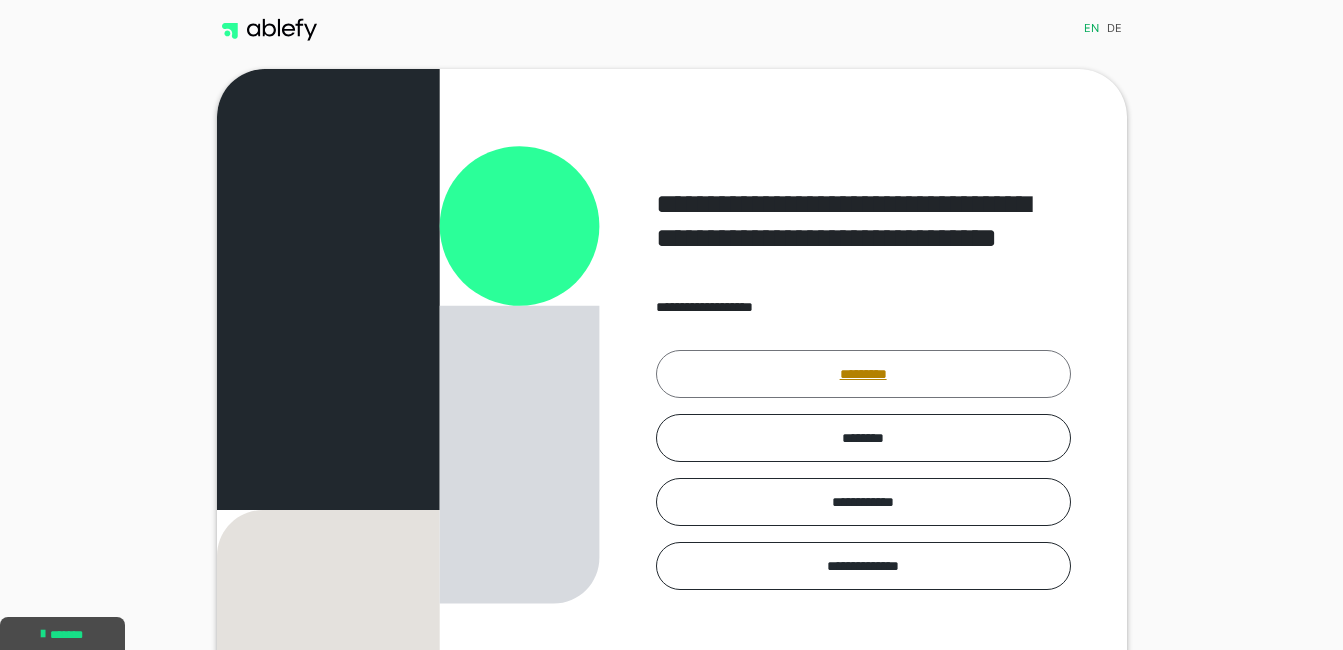 click on "*********" at bounding box center (863, 374) 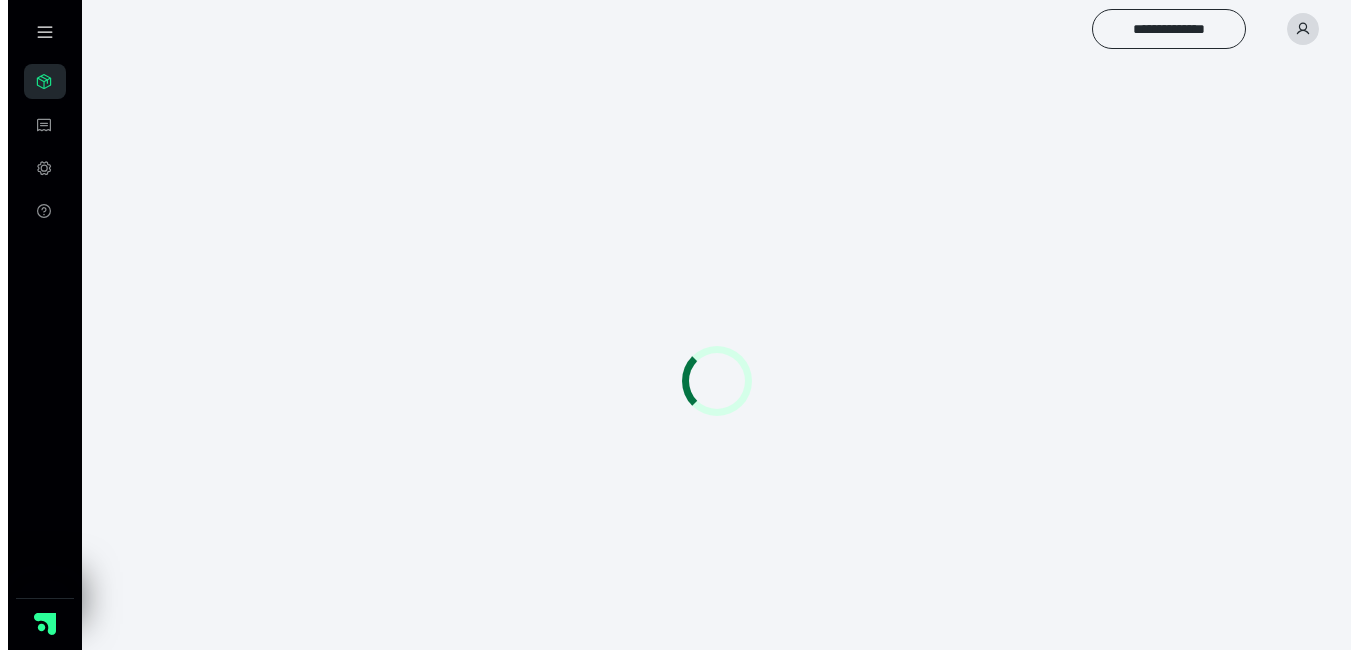 scroll, scrollTop: 0, scrollLeft: 0, axis: both 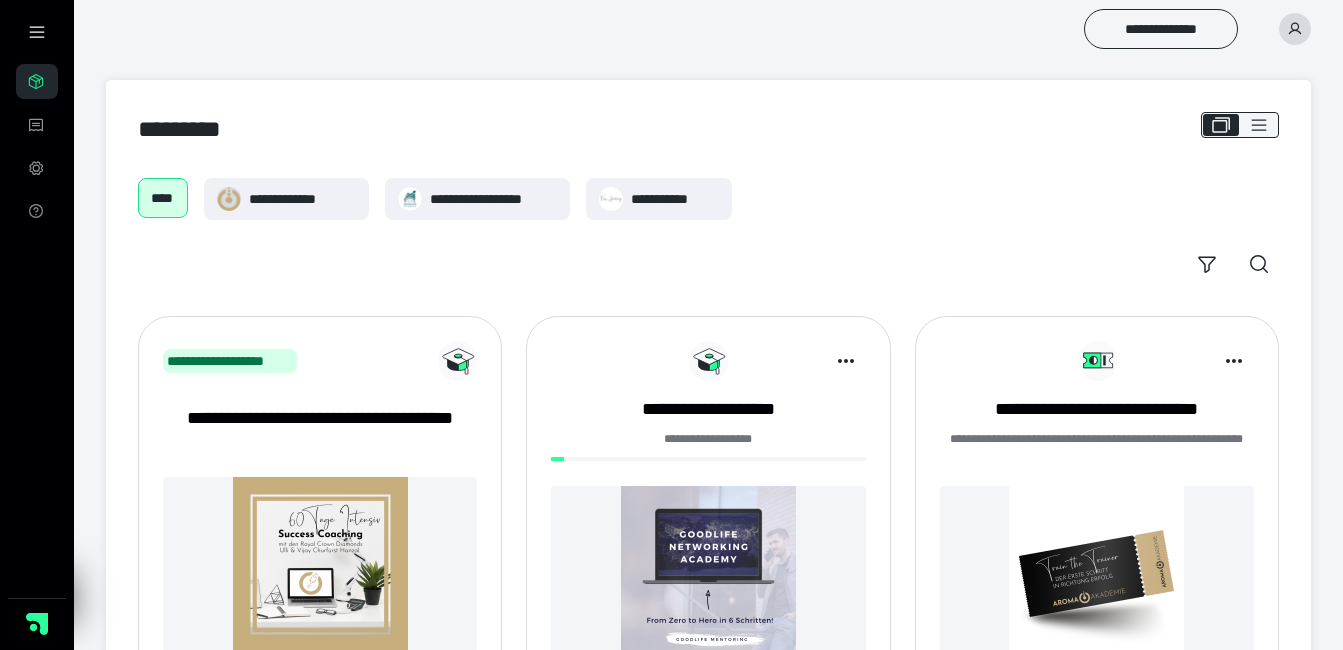 click 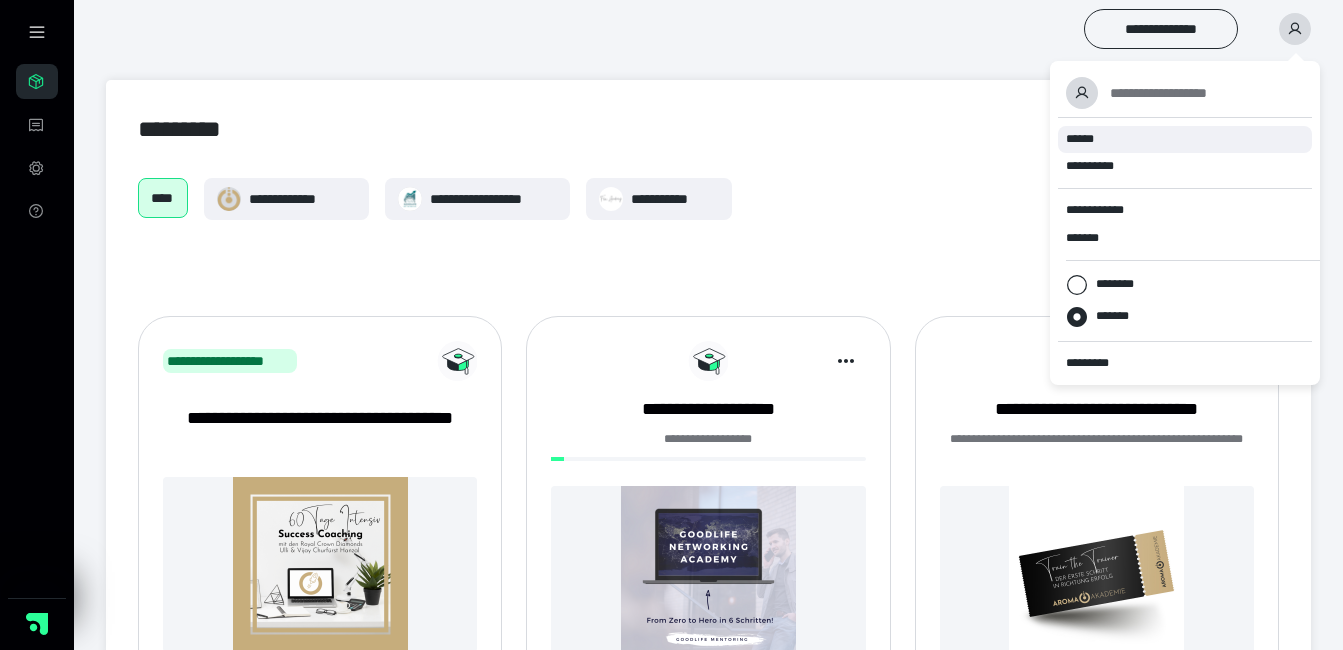 click on "******" at bounding box center (1080, 139) 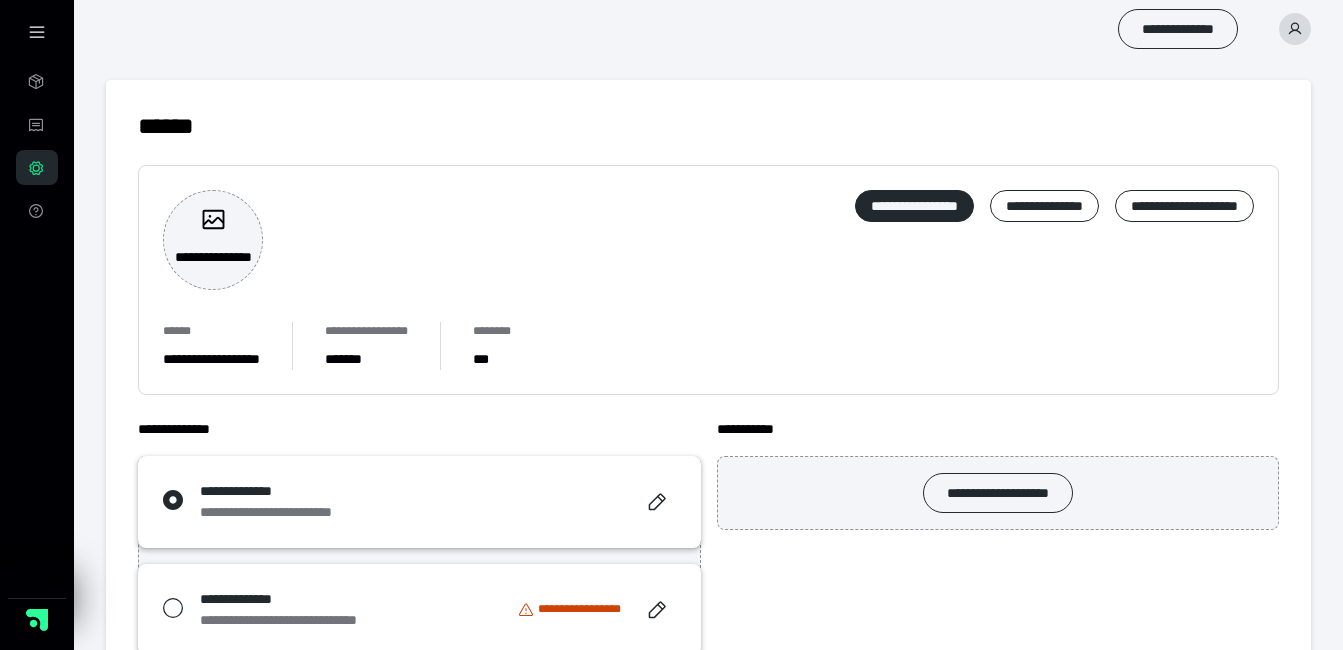 scroll, scrollTop: 0, scrollLeft: 0, axis: both 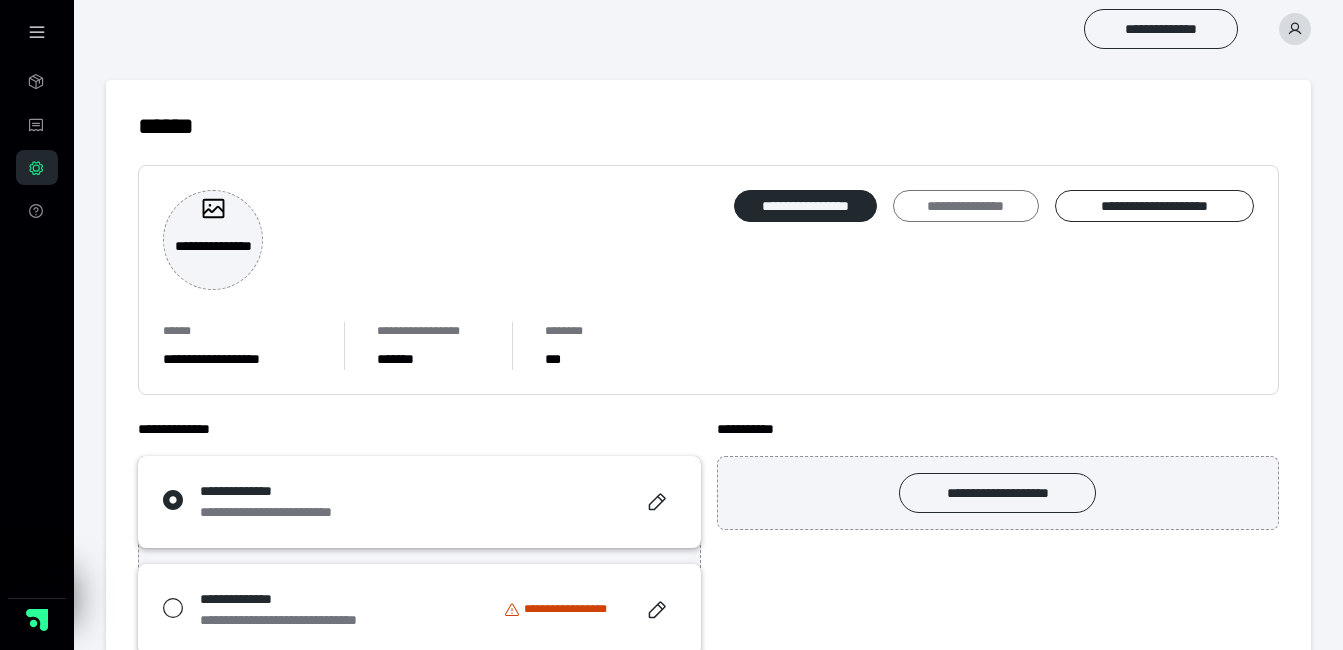 click on "**********" at bounding box center [965, 206] 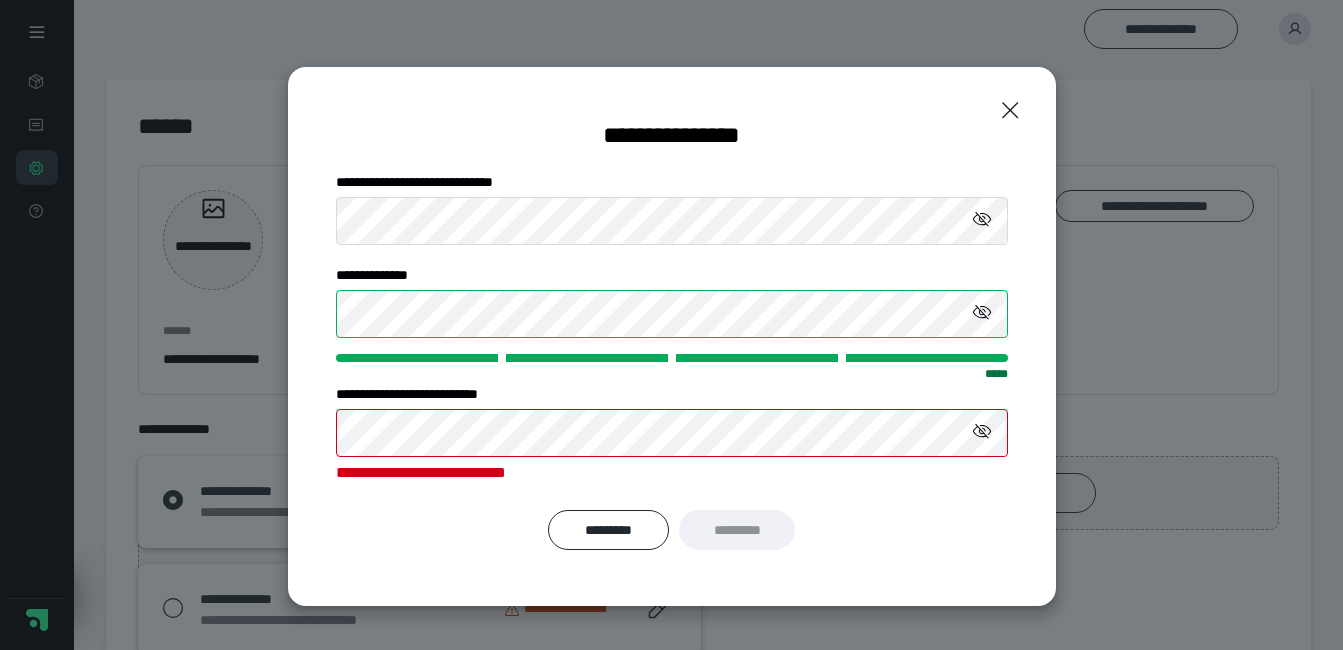 click on "**********" at bounding box center (672, 336) 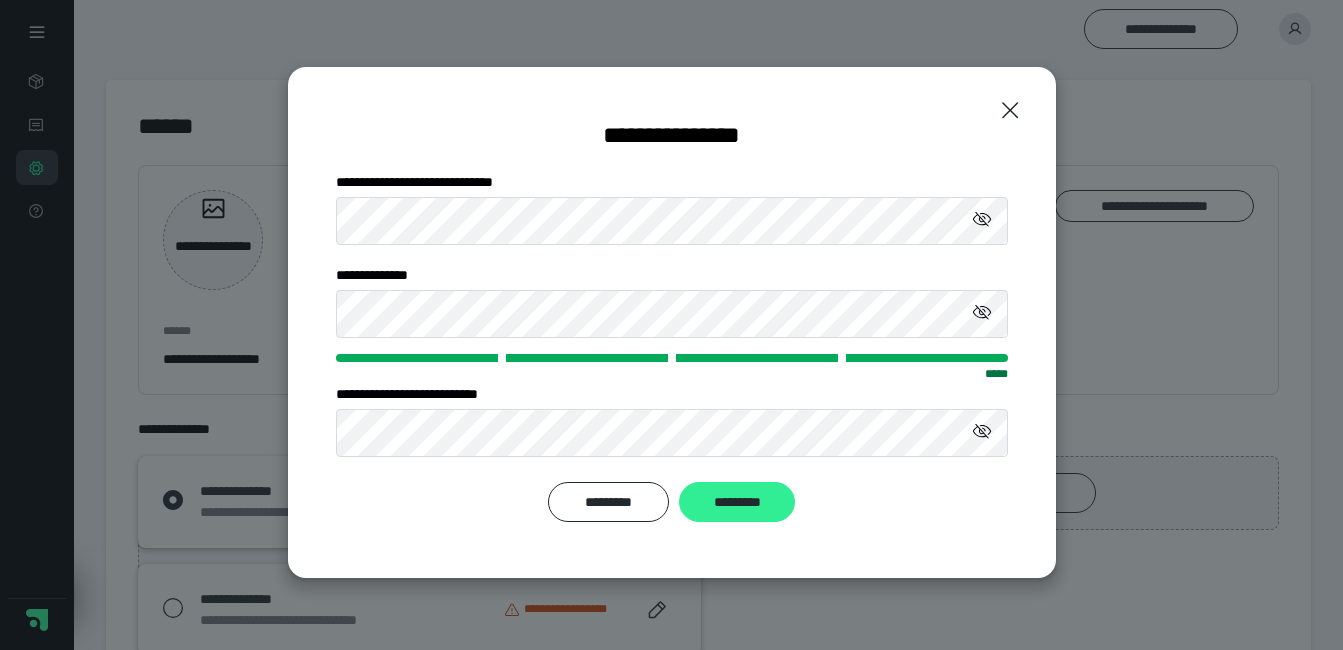 click on "*********" at bounding box center (737, 502) 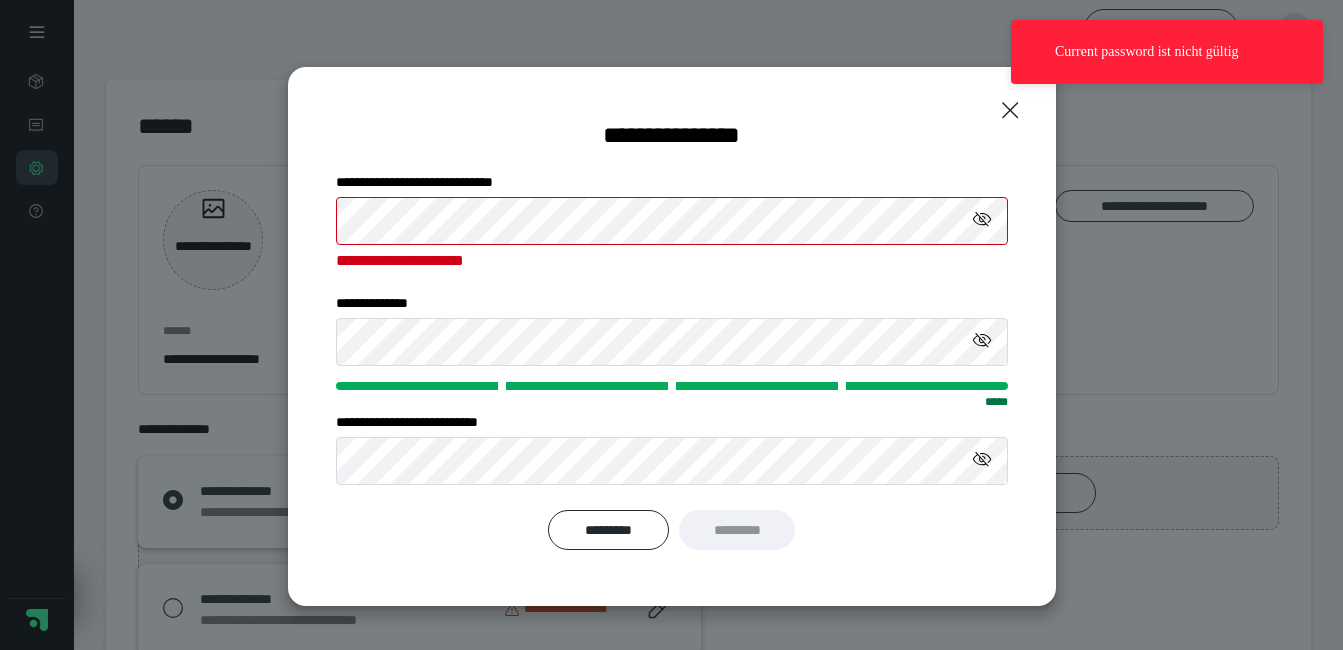 click 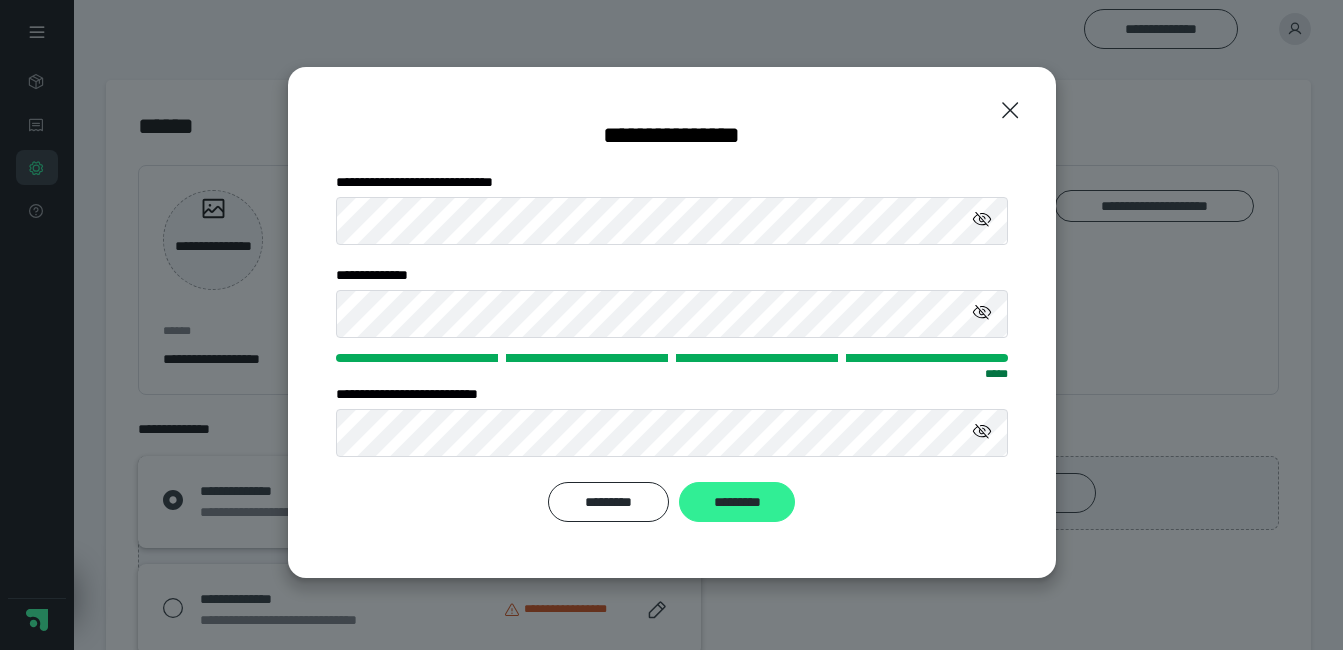click on "*********" at bounding box center [737, 502] 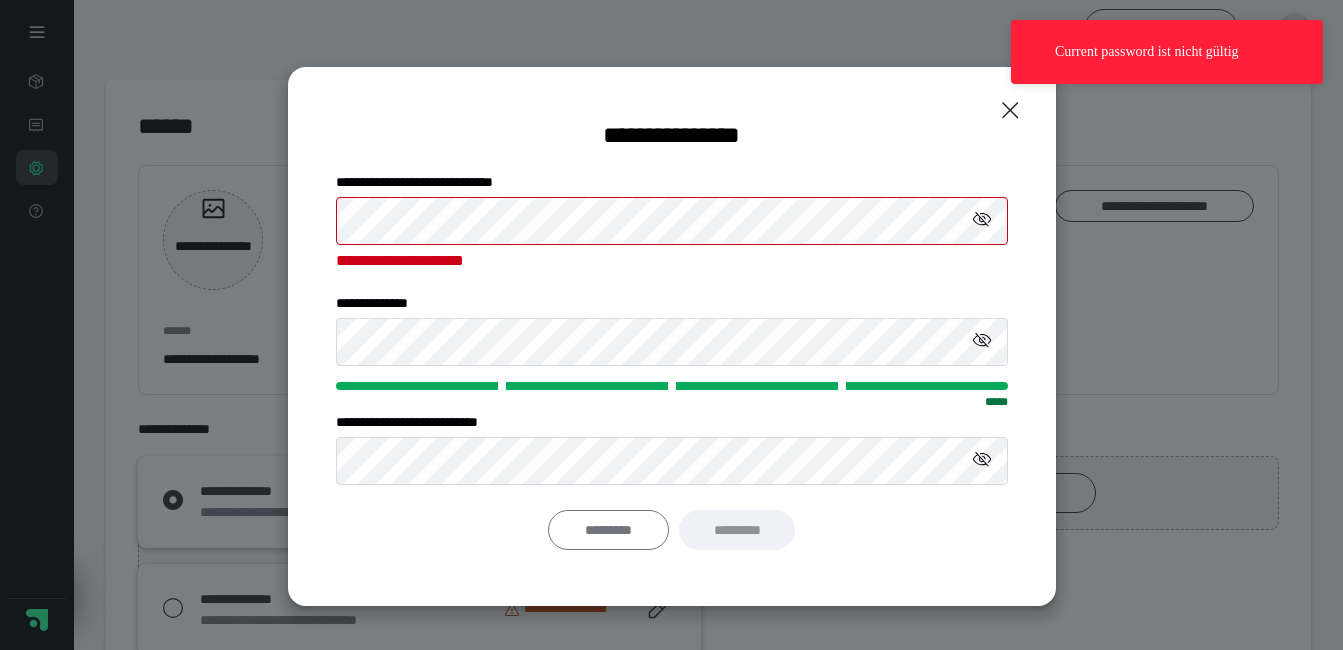 click on "*********" at bounding box center (609, 530) 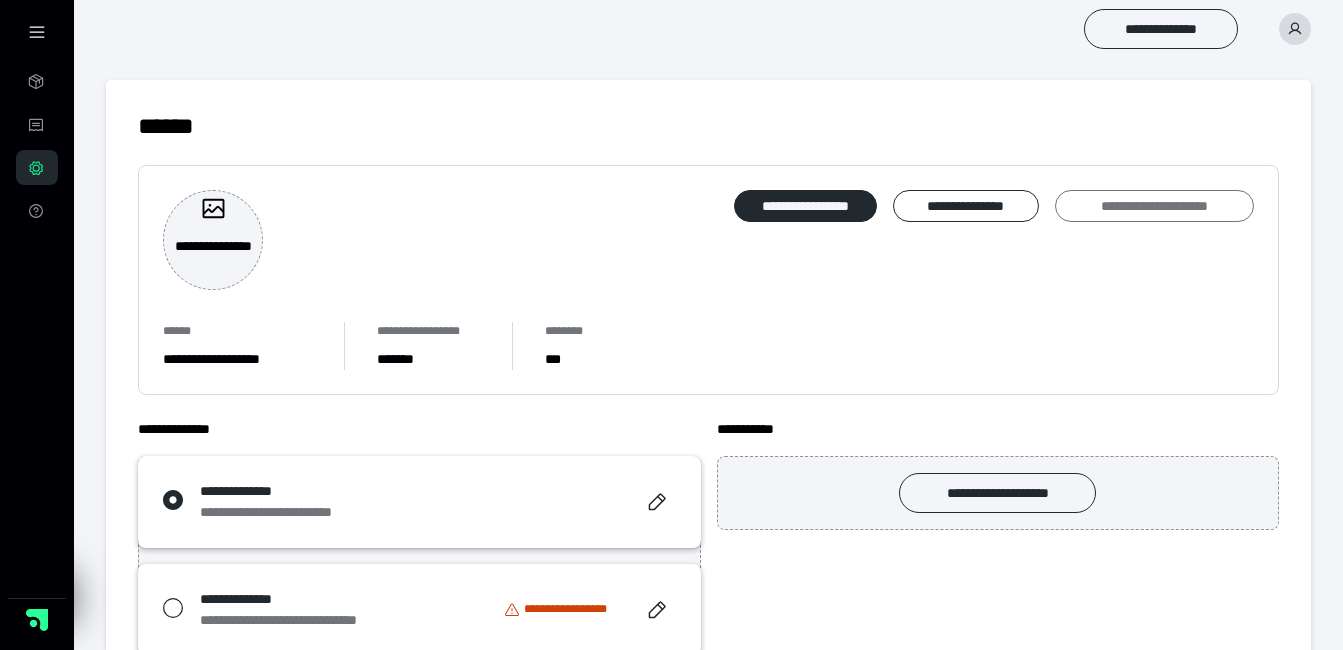 click on "**********" at bounding box center [1154, 206] 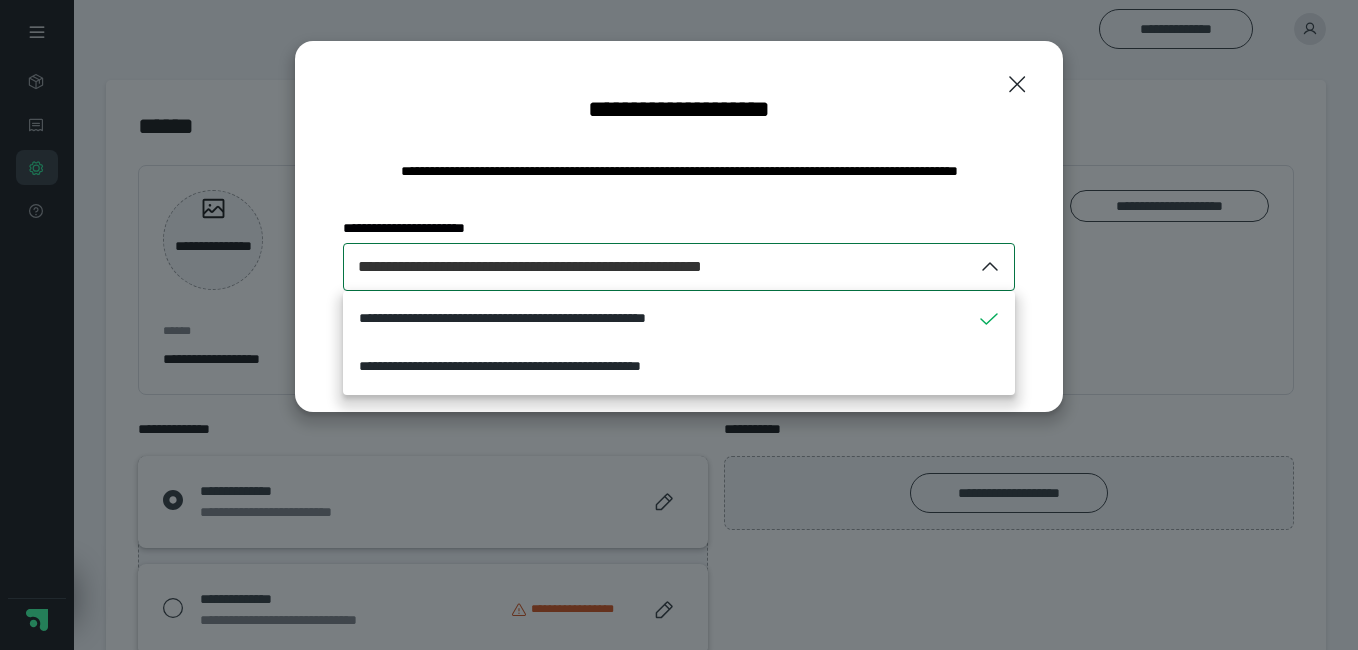 click on "**********" at bounding box center [658, 267] 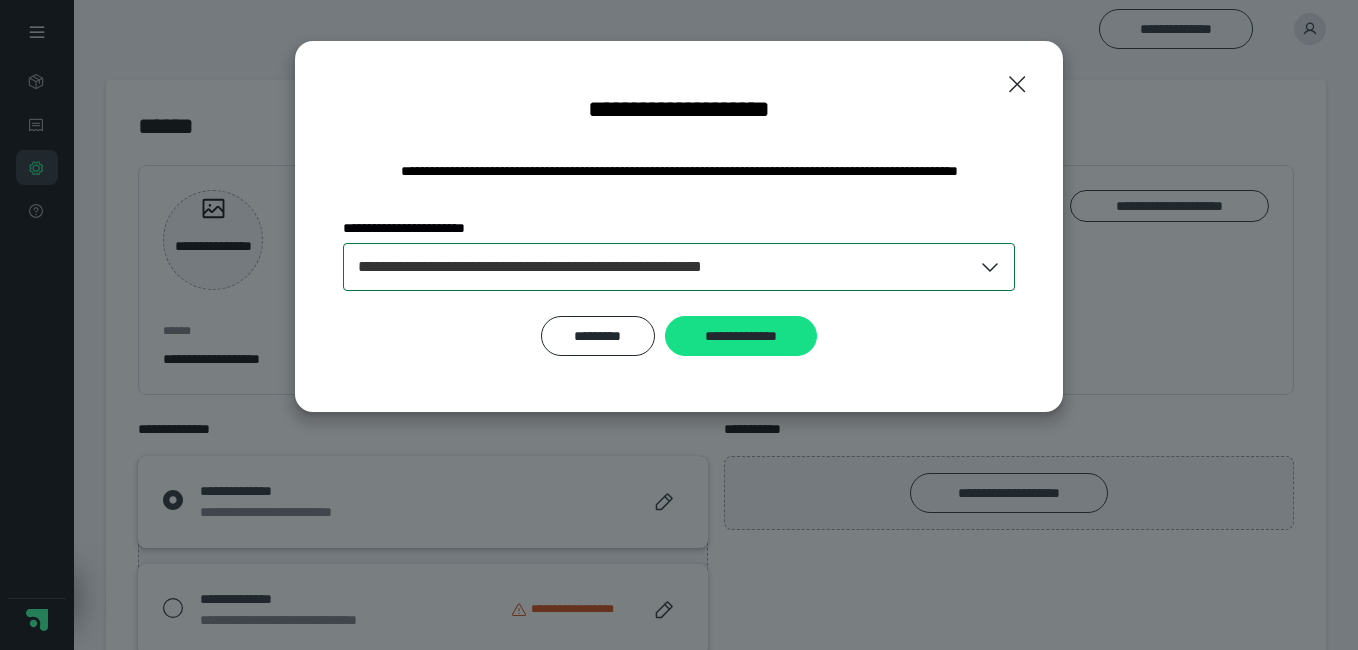 click on "**********" at bounding box center [591, 267] 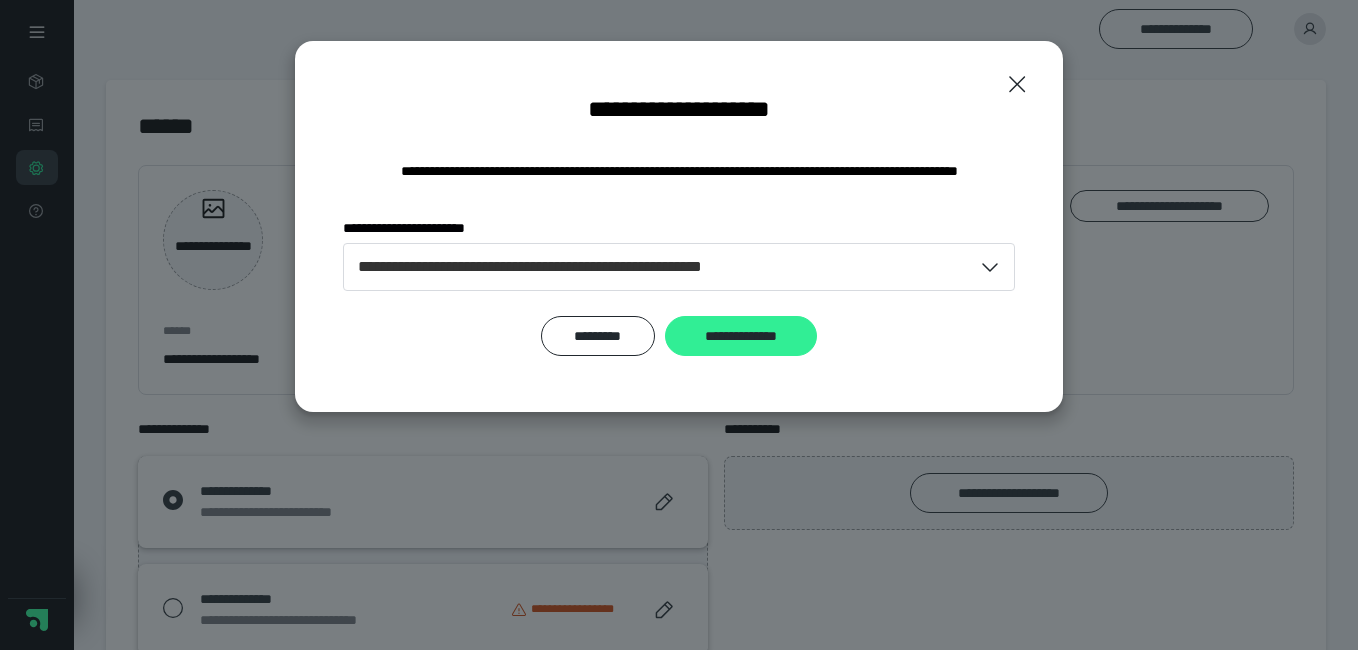 click on "**********" at bounding box center (741, 336) 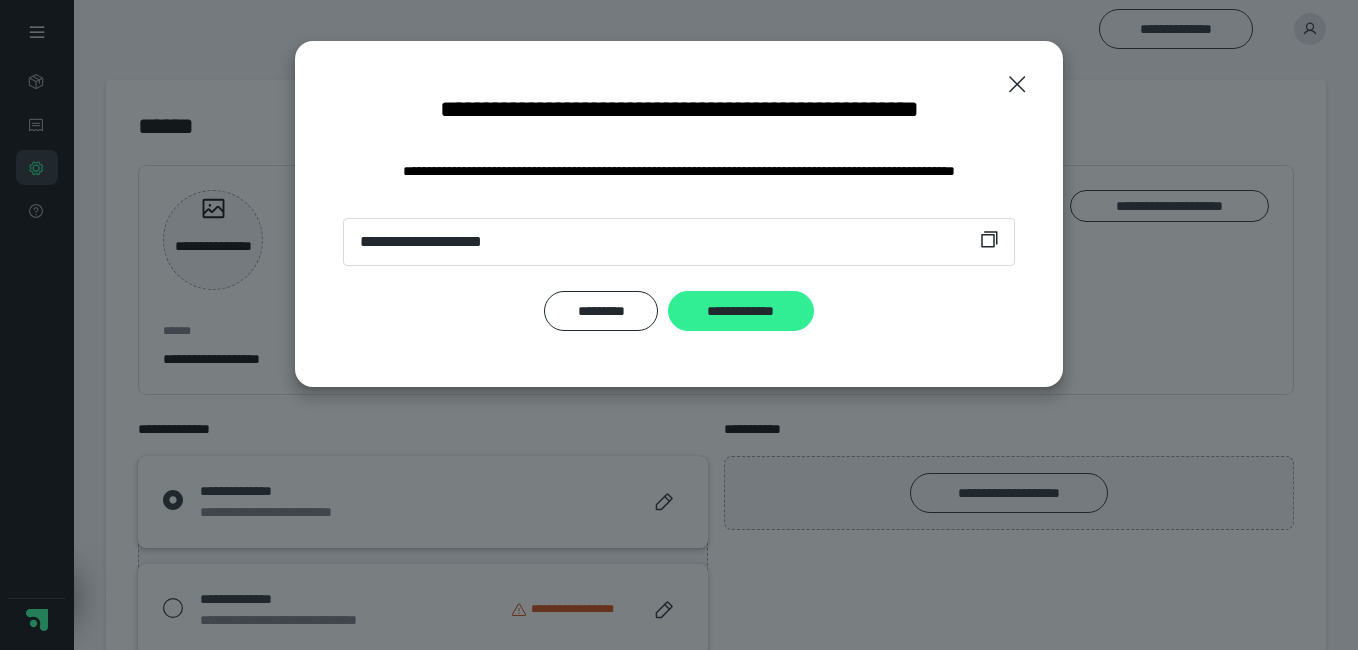click on "**********" at bounding box center (740, 311) 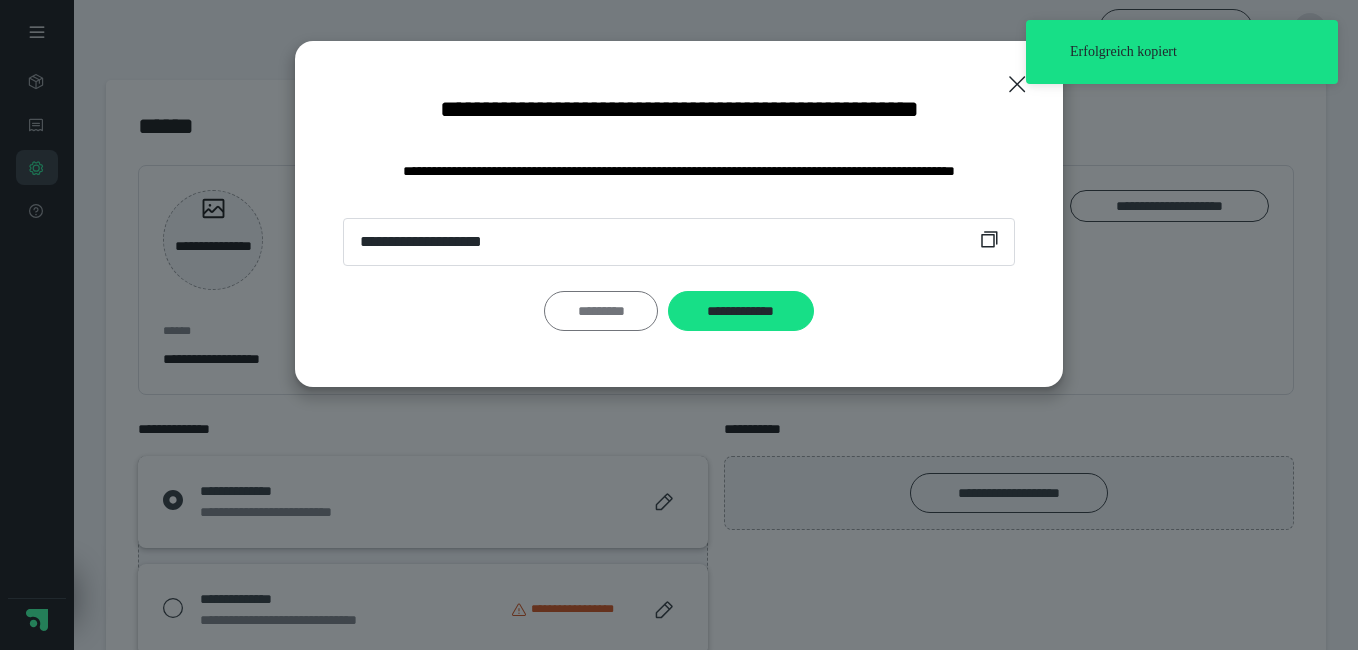 click on "*********" at bounding box center [601, 311] 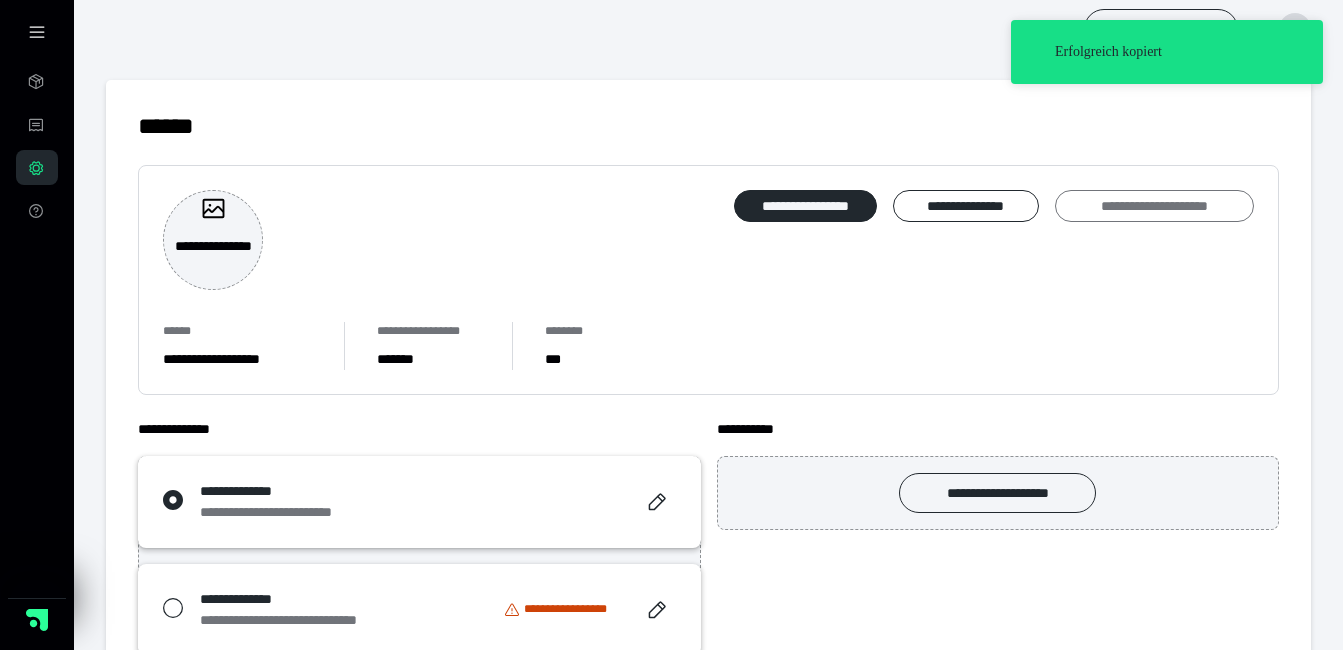 click on "**********" at bounding box center [1154, 206] 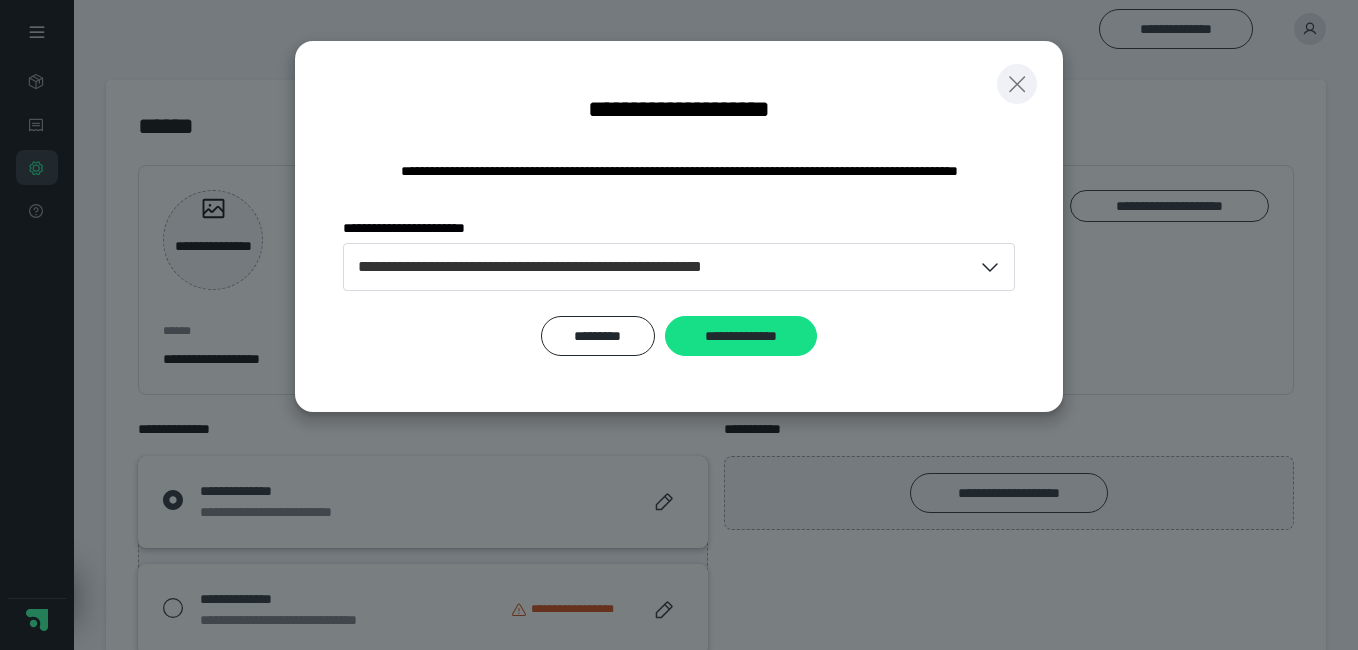 click 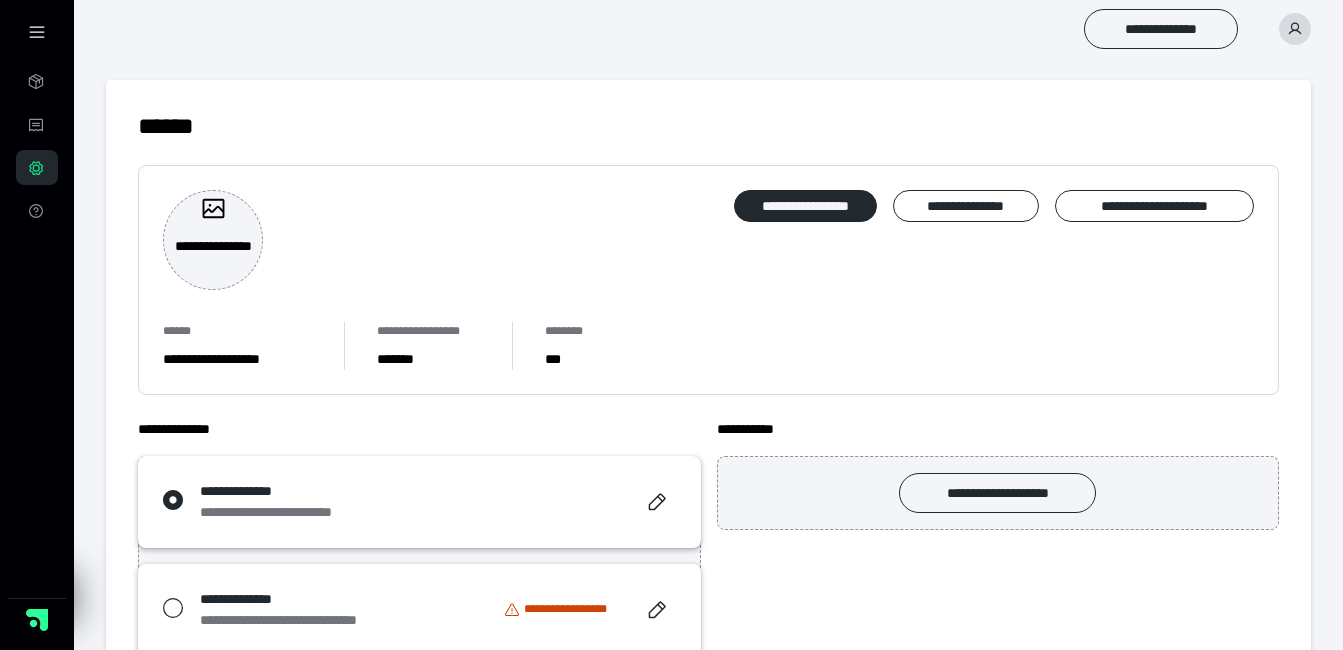 click 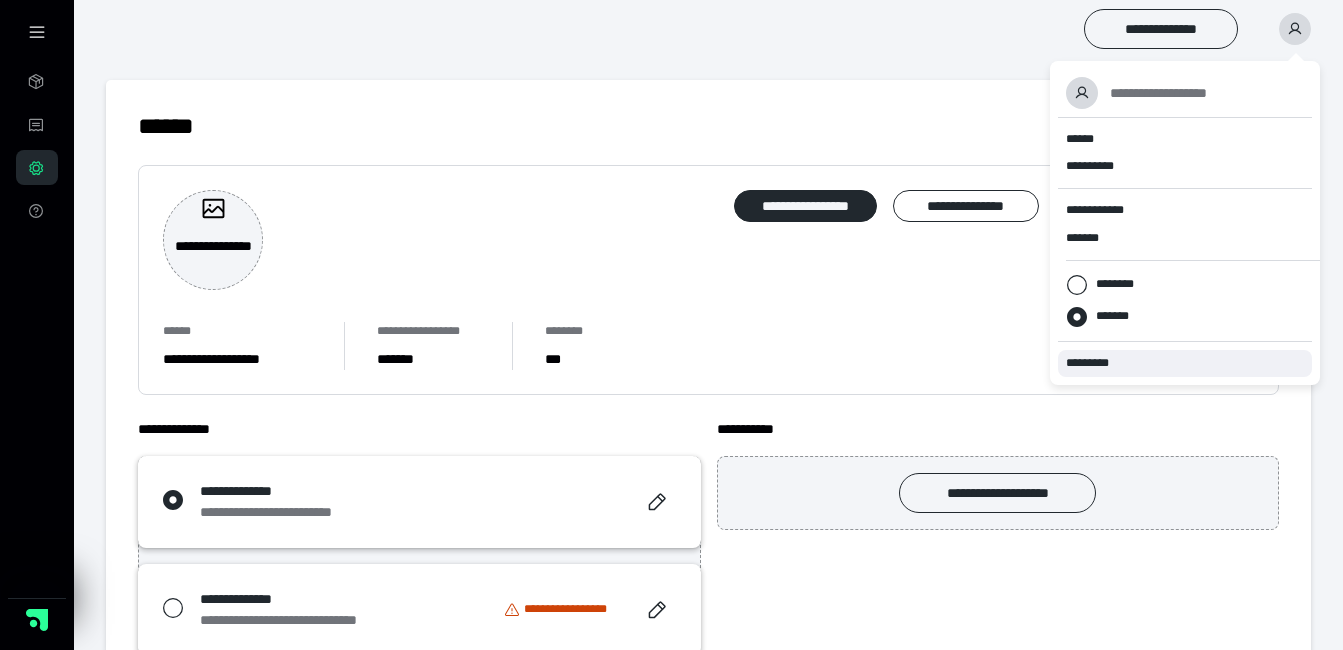 click on "*********" at bounding box center (1096, 363) 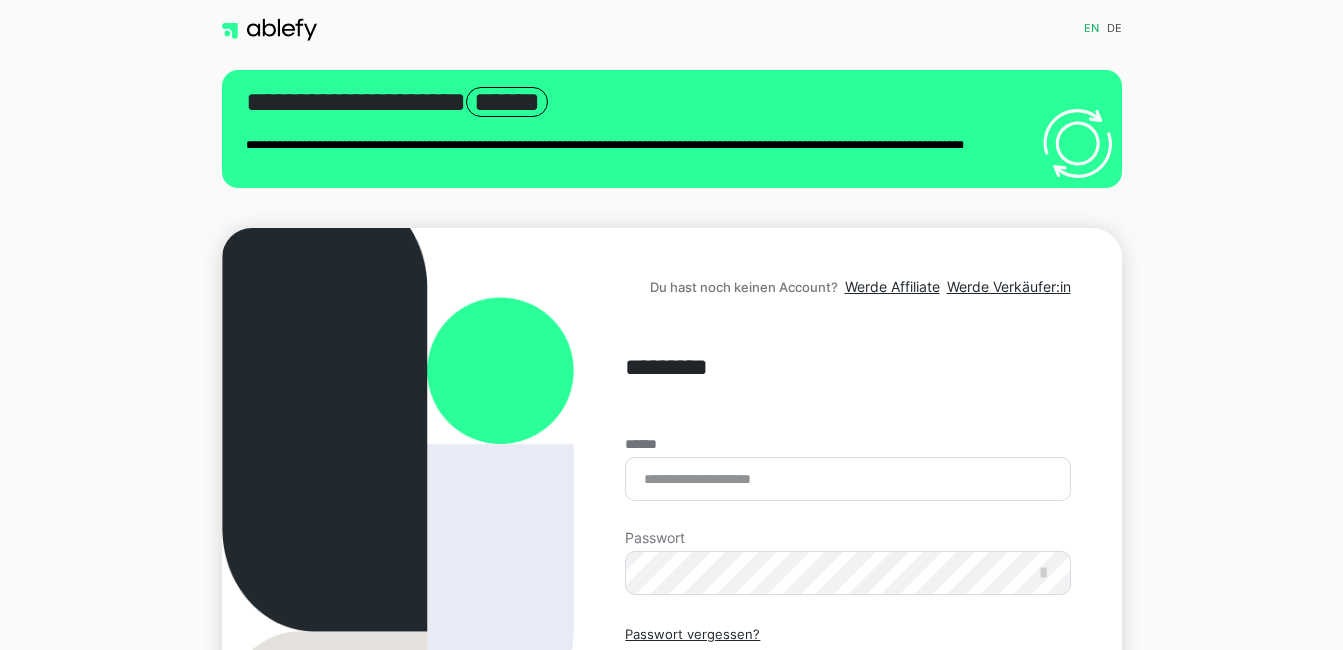 scroll, scrollTop: 0, scrollLeft: 0, axis: both 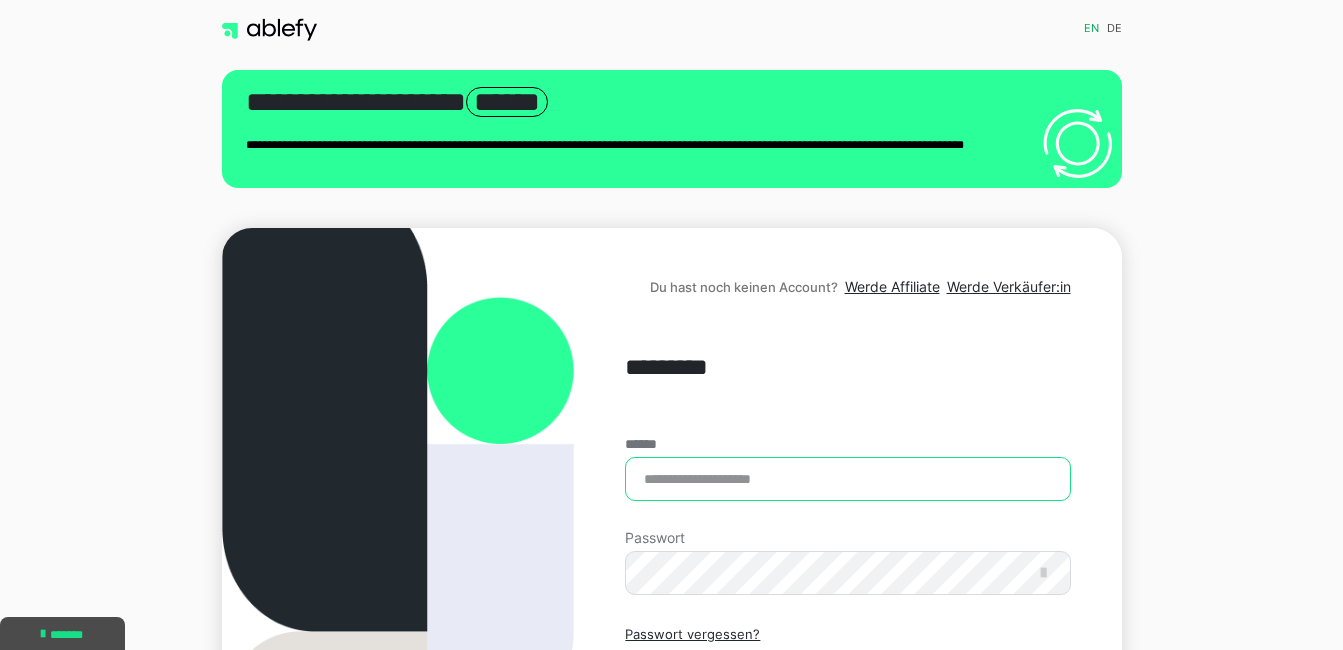 click on "******" at bounding box center (847, 479) 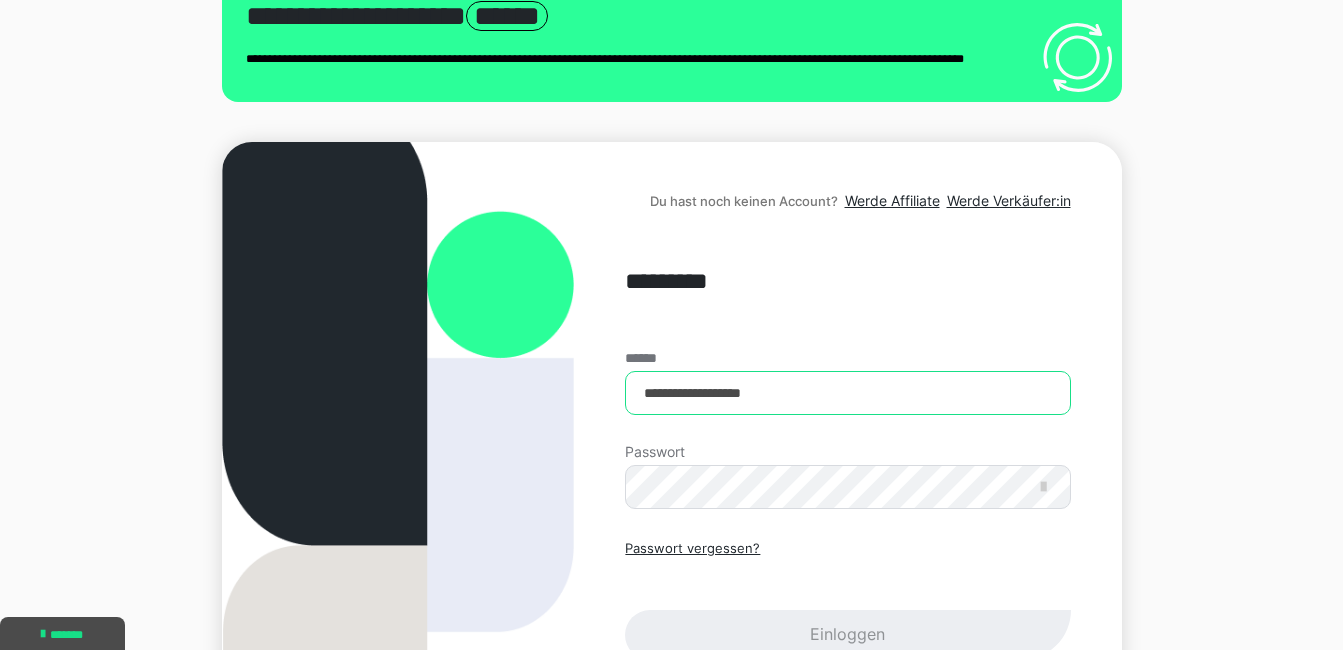 scroll, scrollTop: 268, scrollLeft: 0, axis: vertical 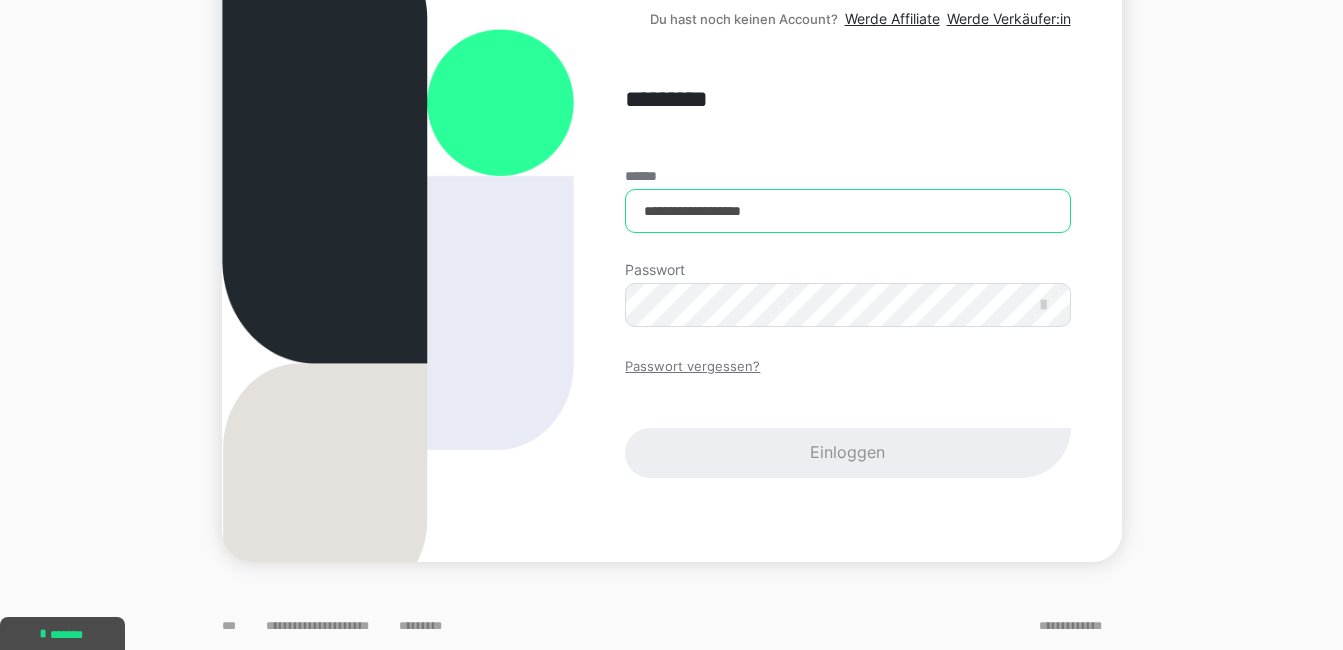 type on "**********" 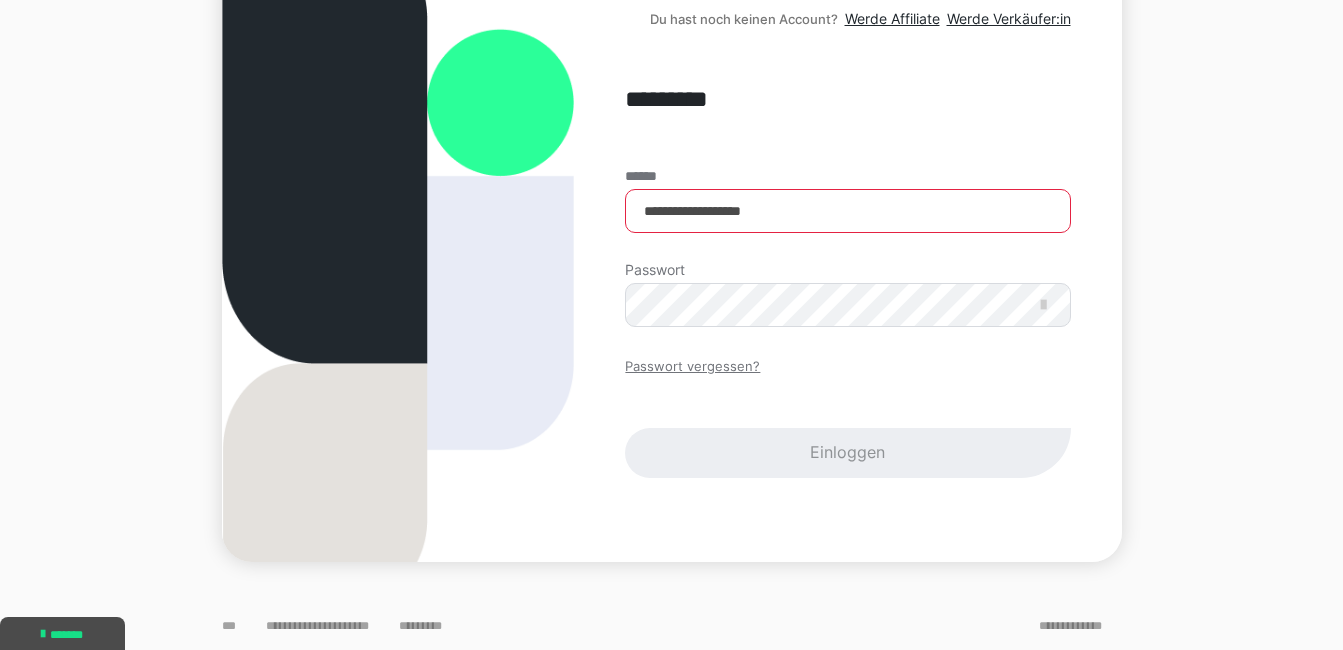 click on "Passwort vergessen?" at bounding box center [692, 367] 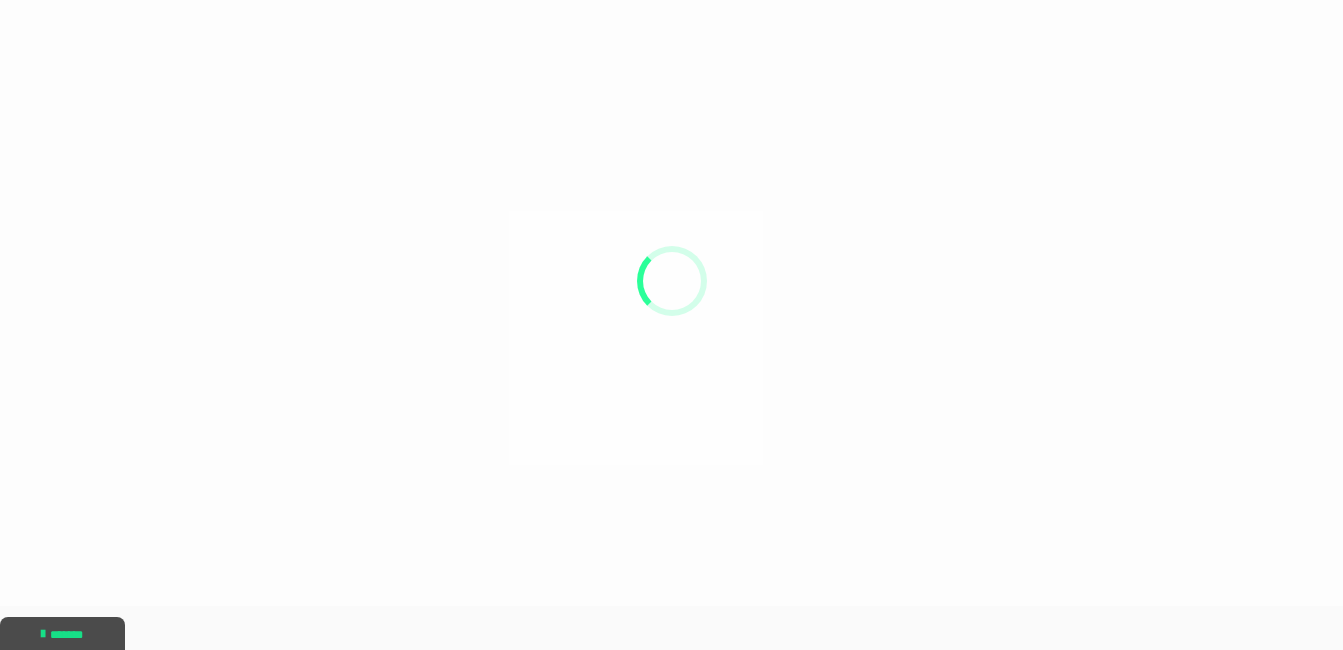 scroll, scrollTop: 0, scrollLeft: 0, axis: both 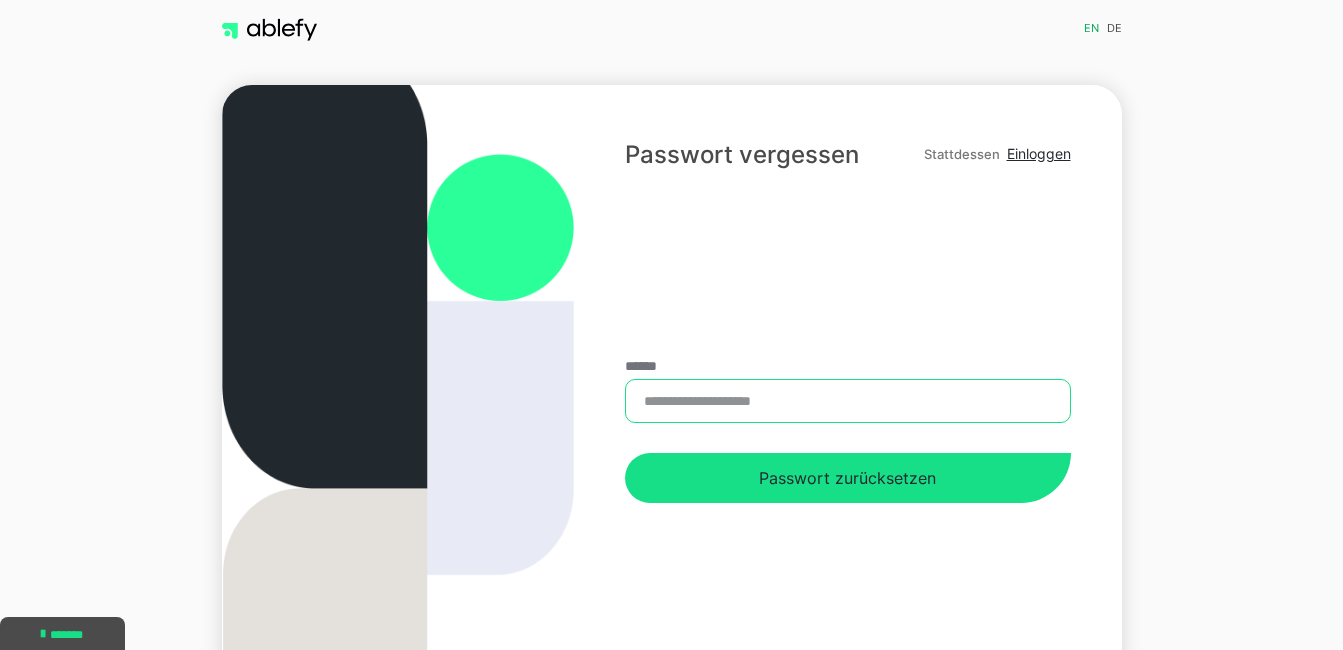 click on "******" at bounding box center (847, 401) 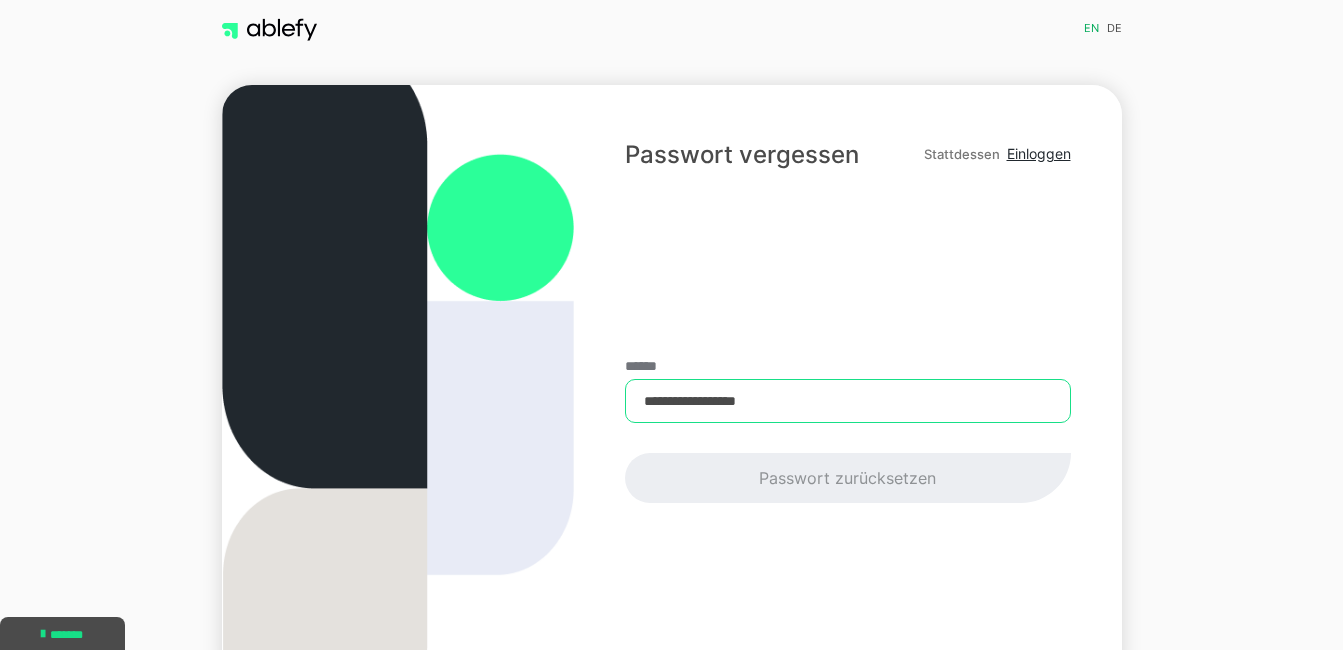 type on "**********" 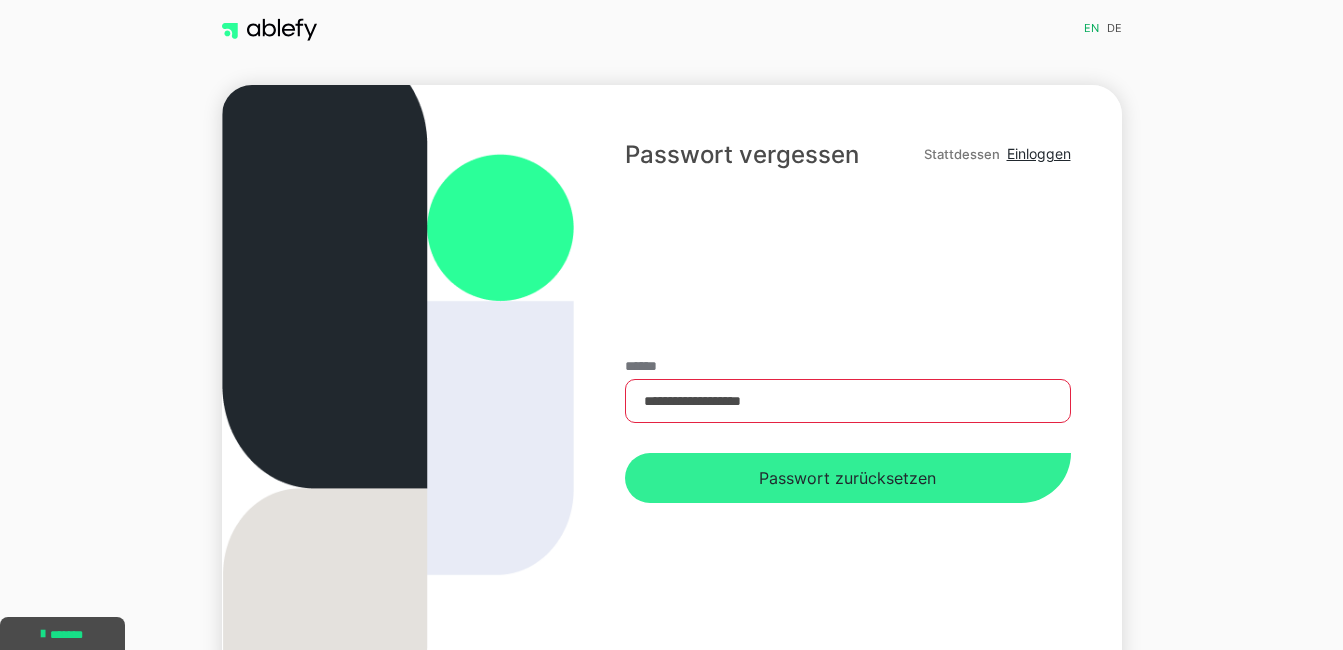 click on "Passwort zurücksetzen" at bounding box center [847, 478] 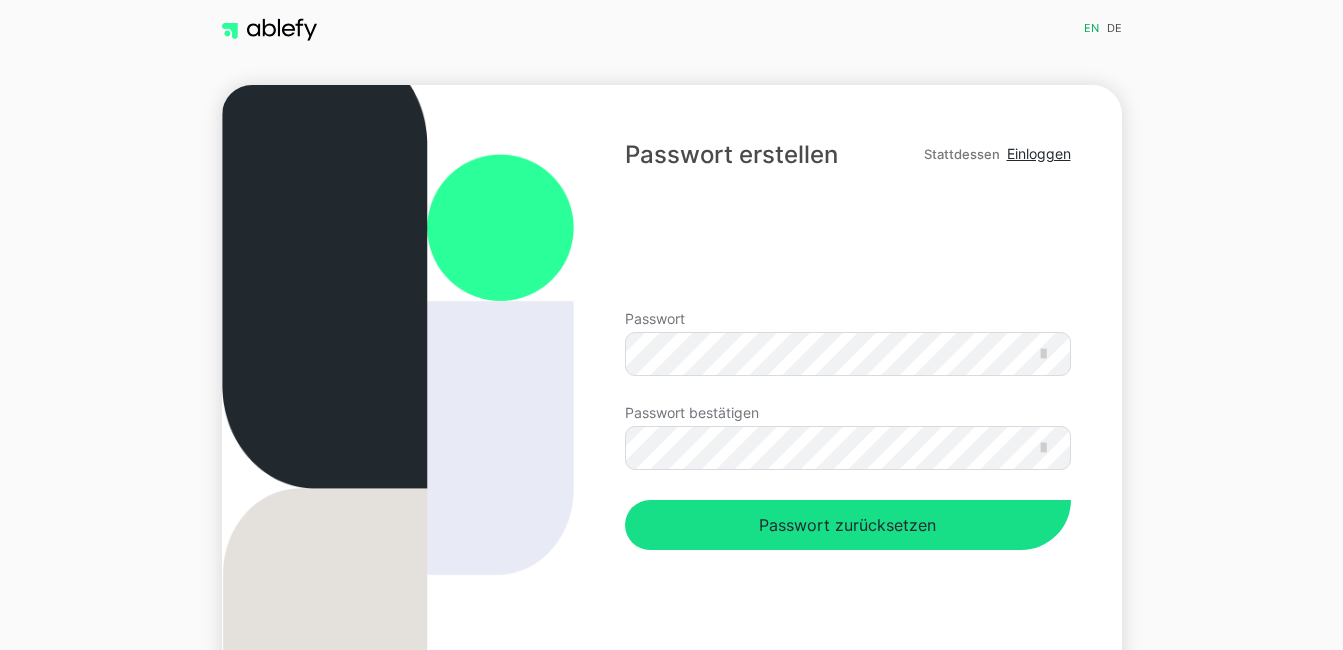 scroll, scrollTop: 0, scrollLeft: 0, axis: both 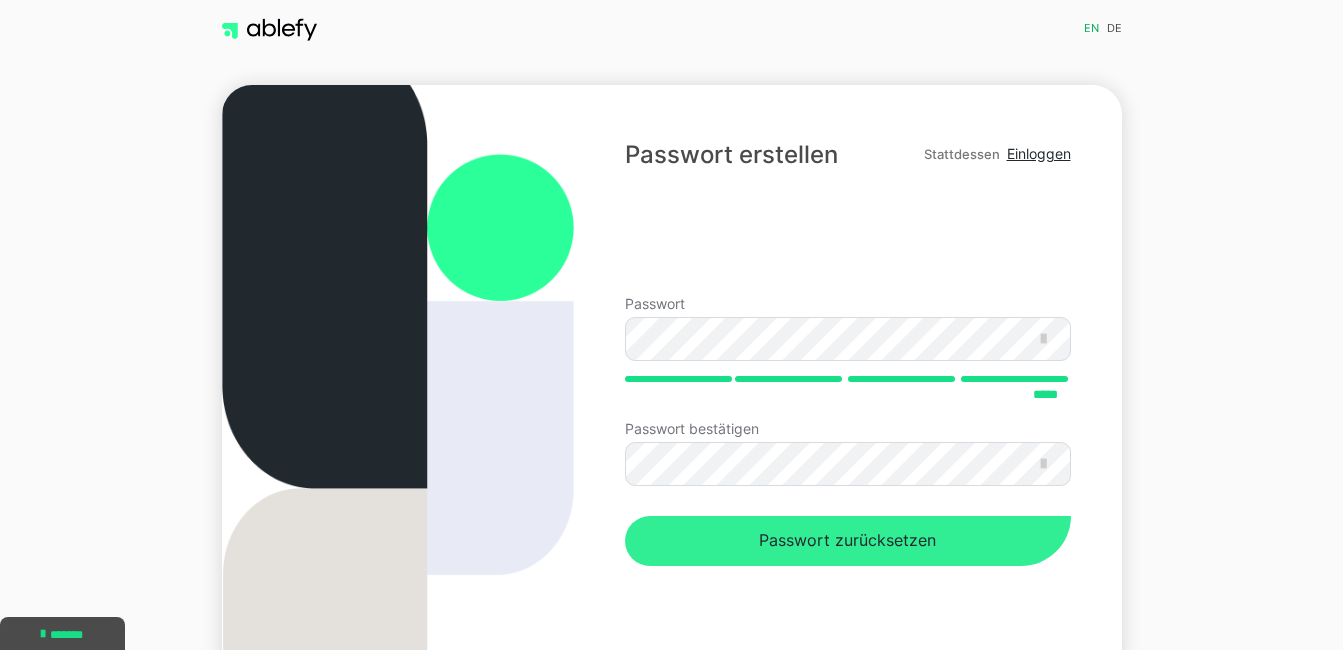 click on "Passwort zurücksetzen" at bounding box center (847, 541) 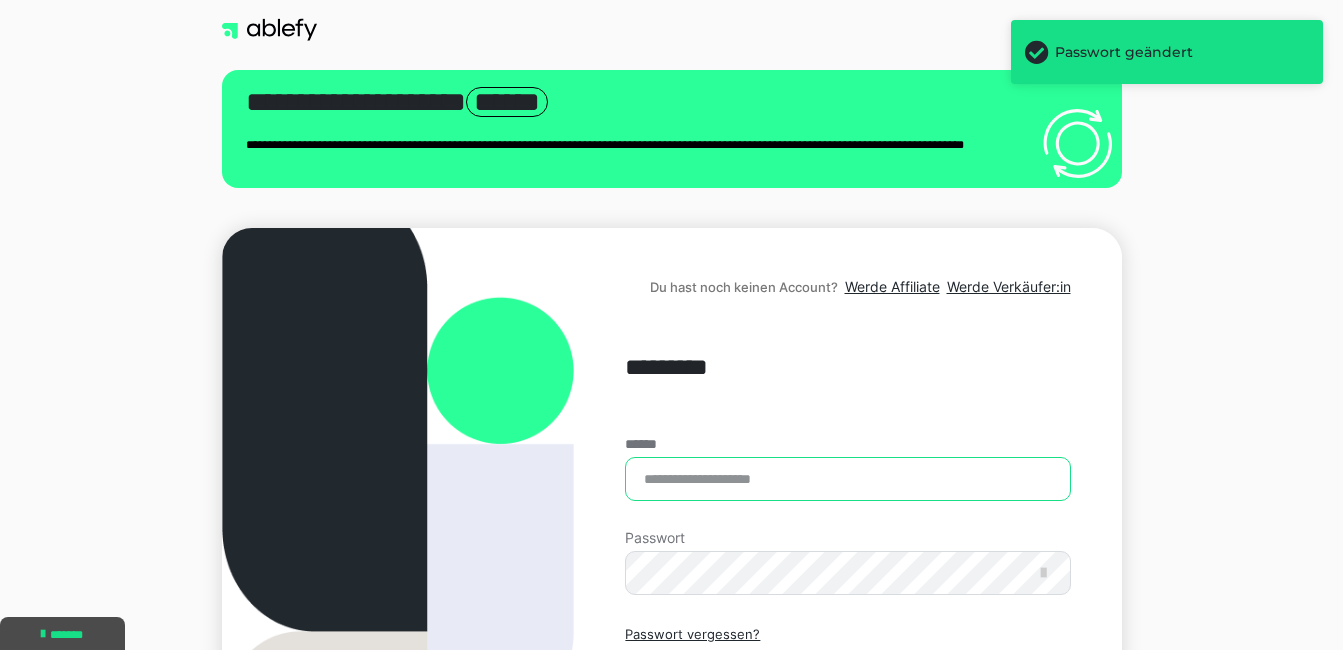 click on "******" at bounding box center (847, 479) 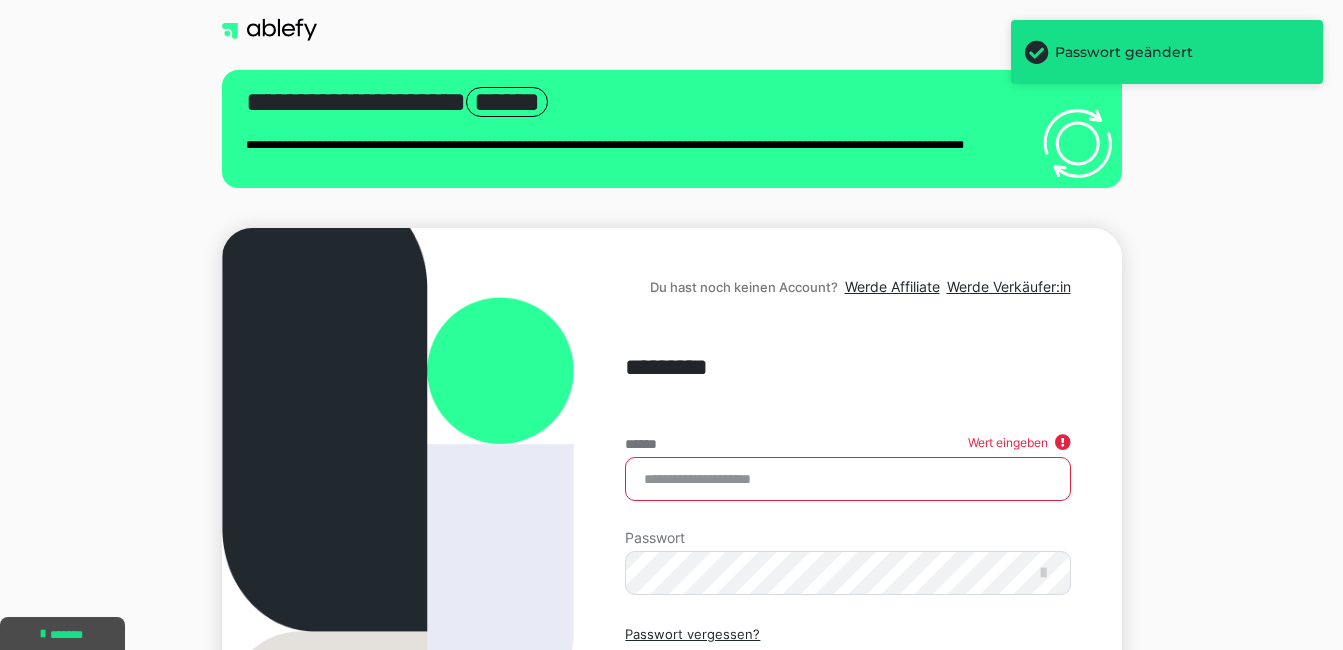click on "******" at bounding box center (847, 479) 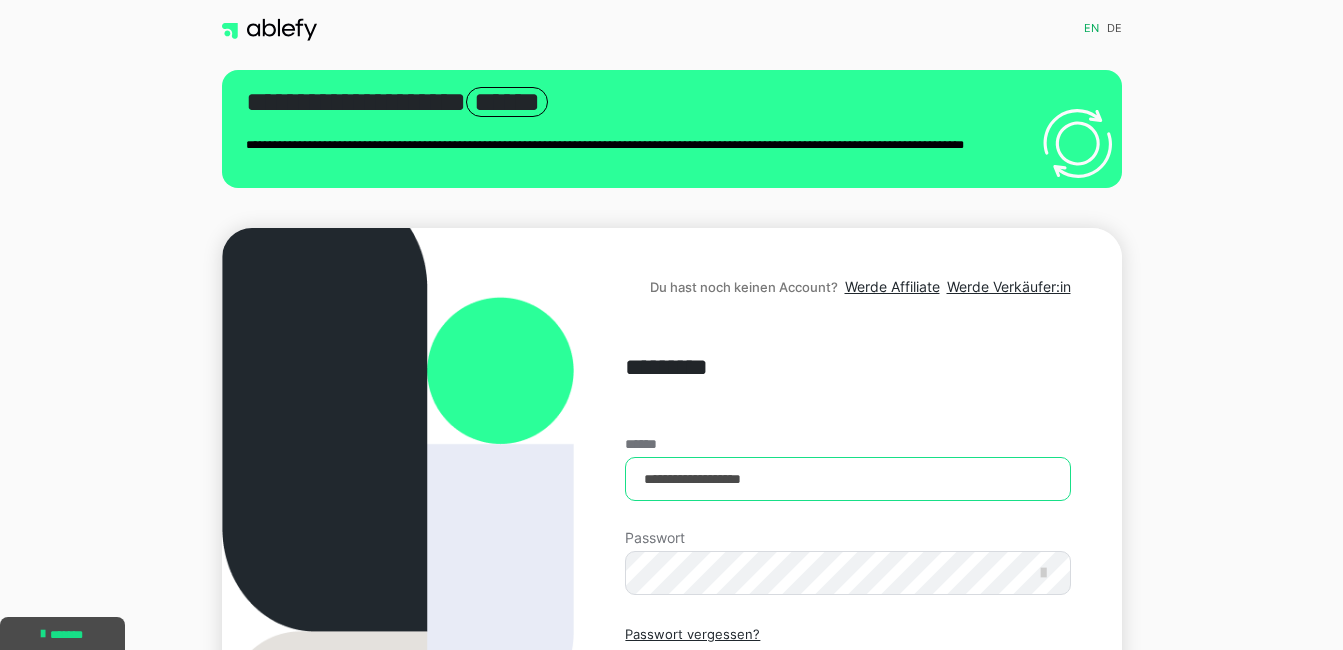 type on "**********" 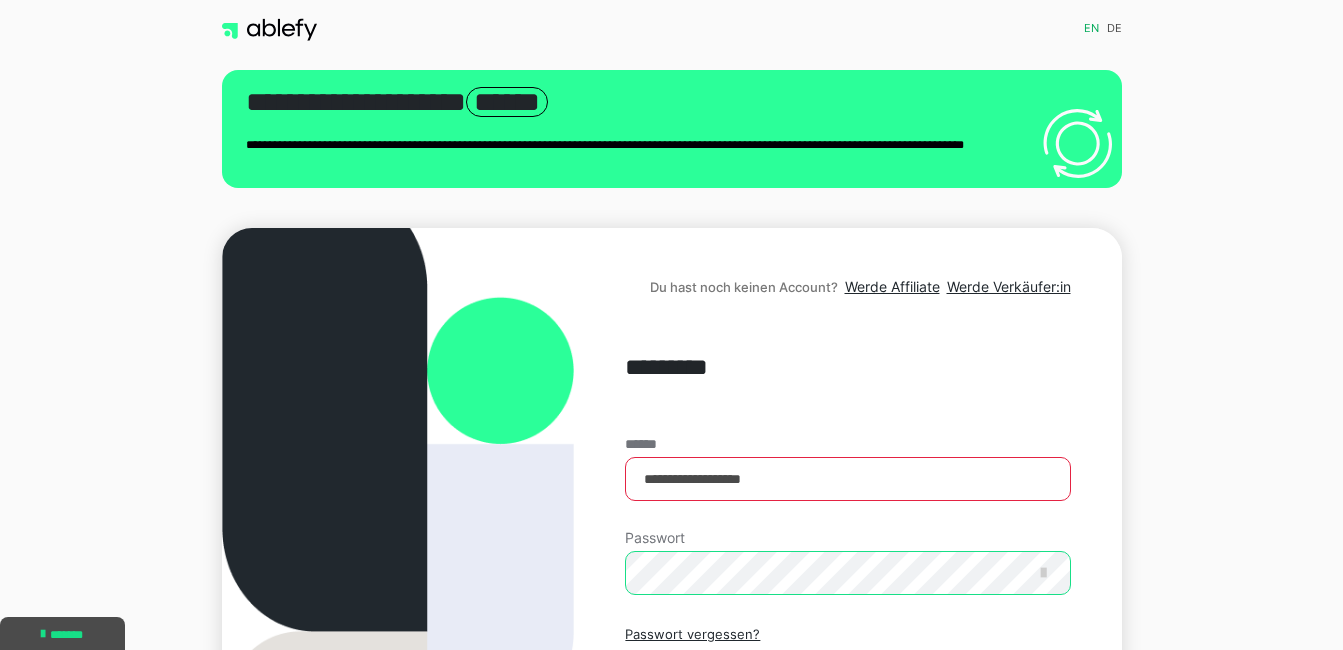 click on "Einloggen" at bounding box center [847, 721] 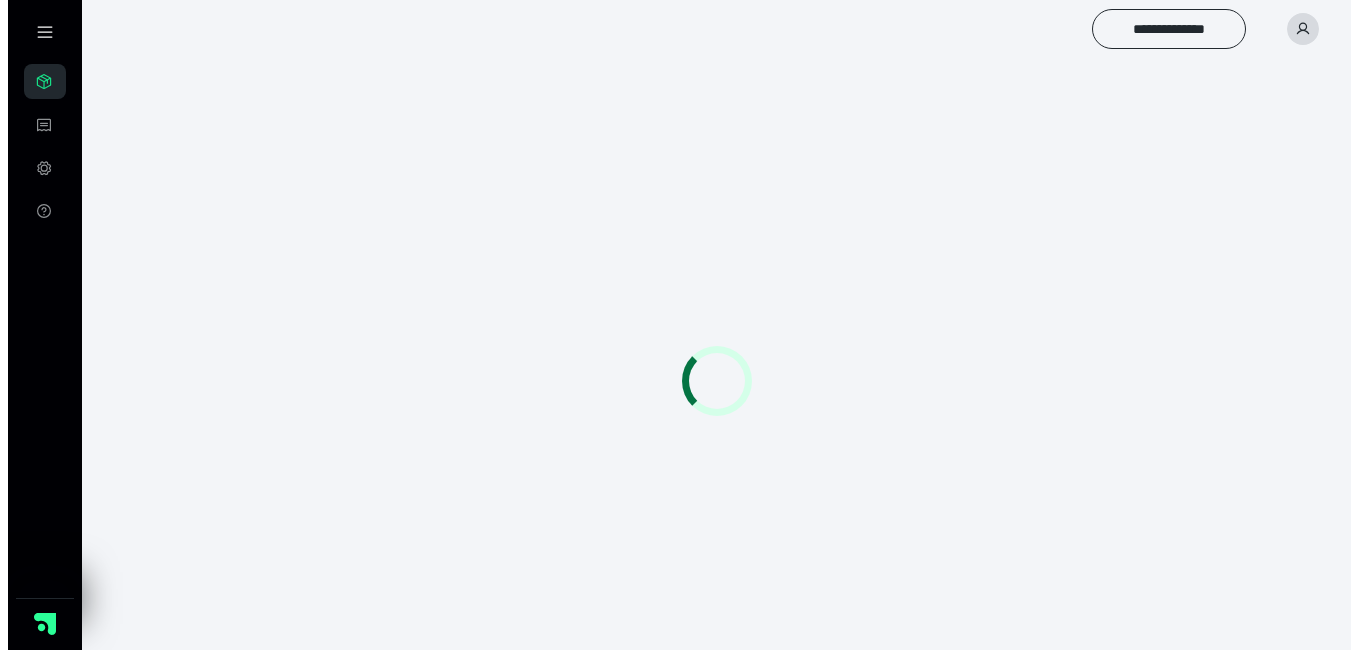 scroll, scrollTop: 0, scrollLeft: 0, axis: both 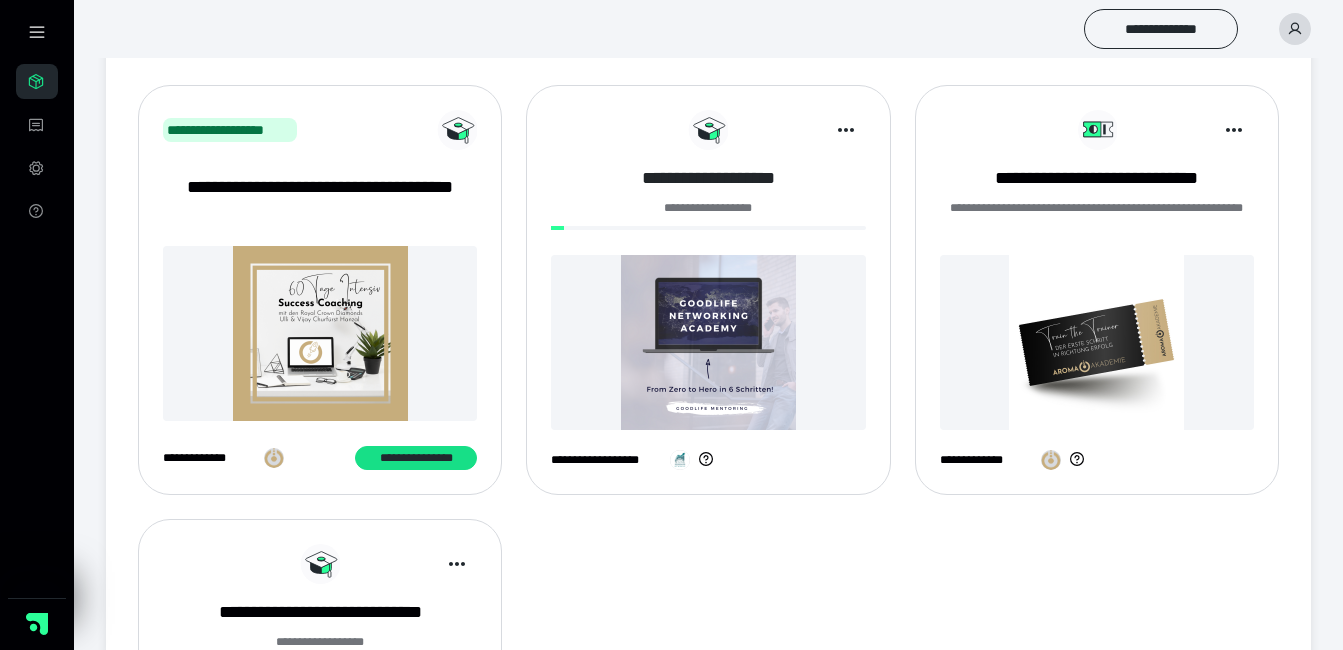 click on "**********" at bounding box center (708, 178) 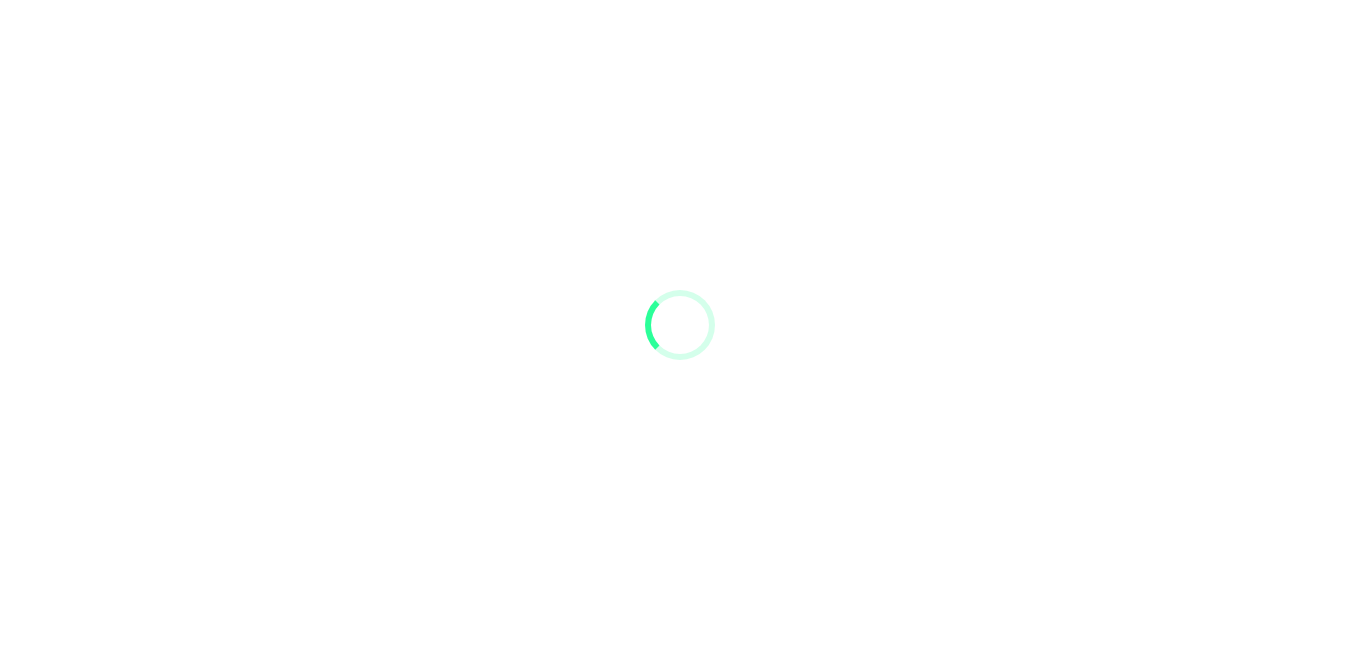 scroll, scrollTop: 0, scrollLeft: 0, axis: both 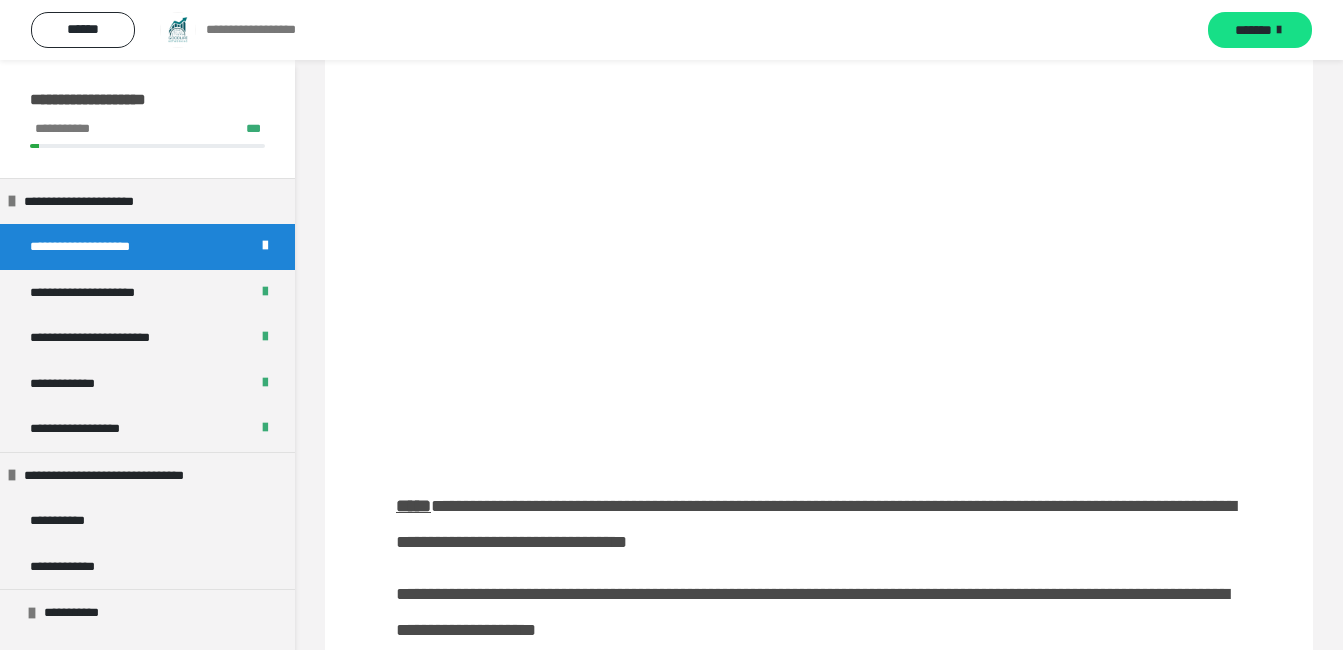 click on "**********" at bounding box center (819, 131) 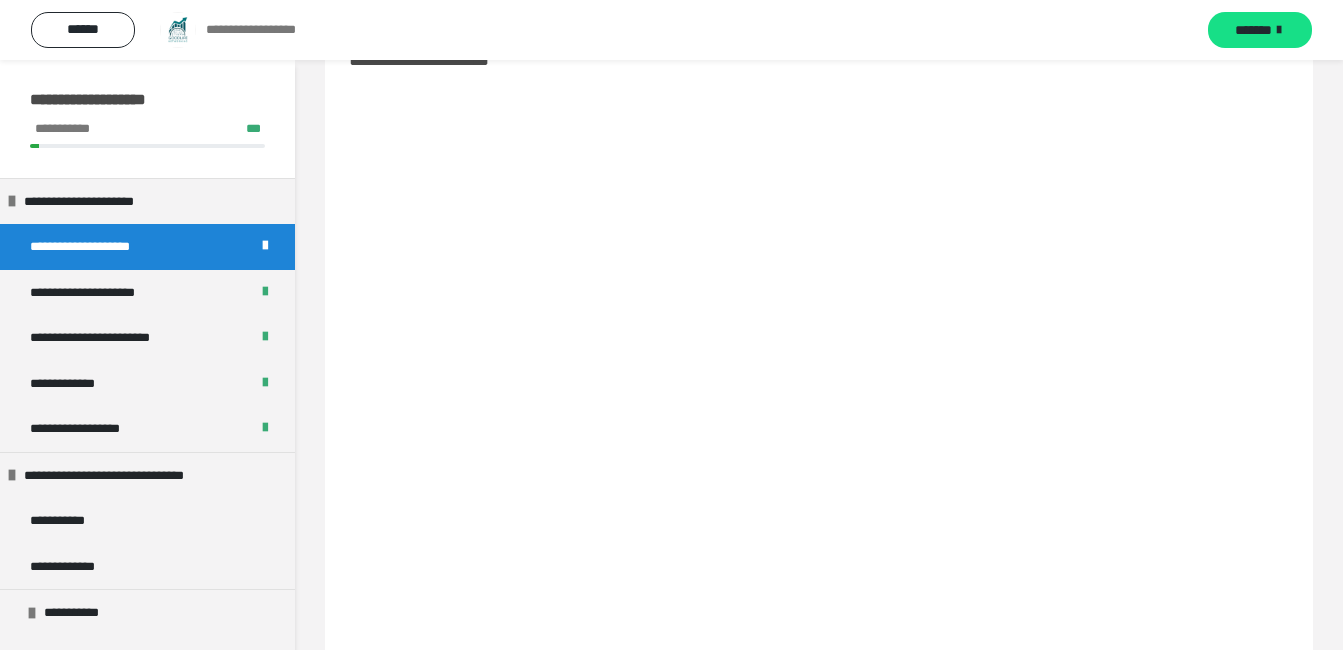 scroll, scrollTop: 0, scrollLeft: 0, axis: both 